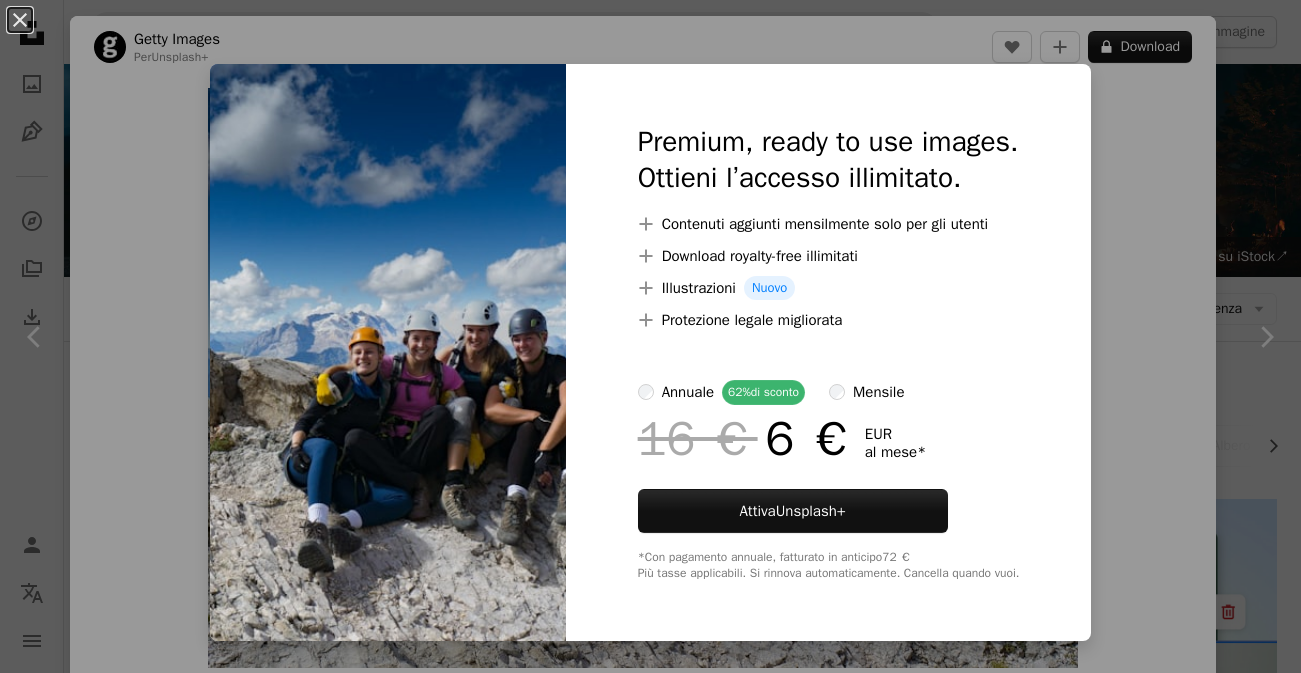 scroll, scrollTop: 1415, scrollLeft: 0, axis: vertical 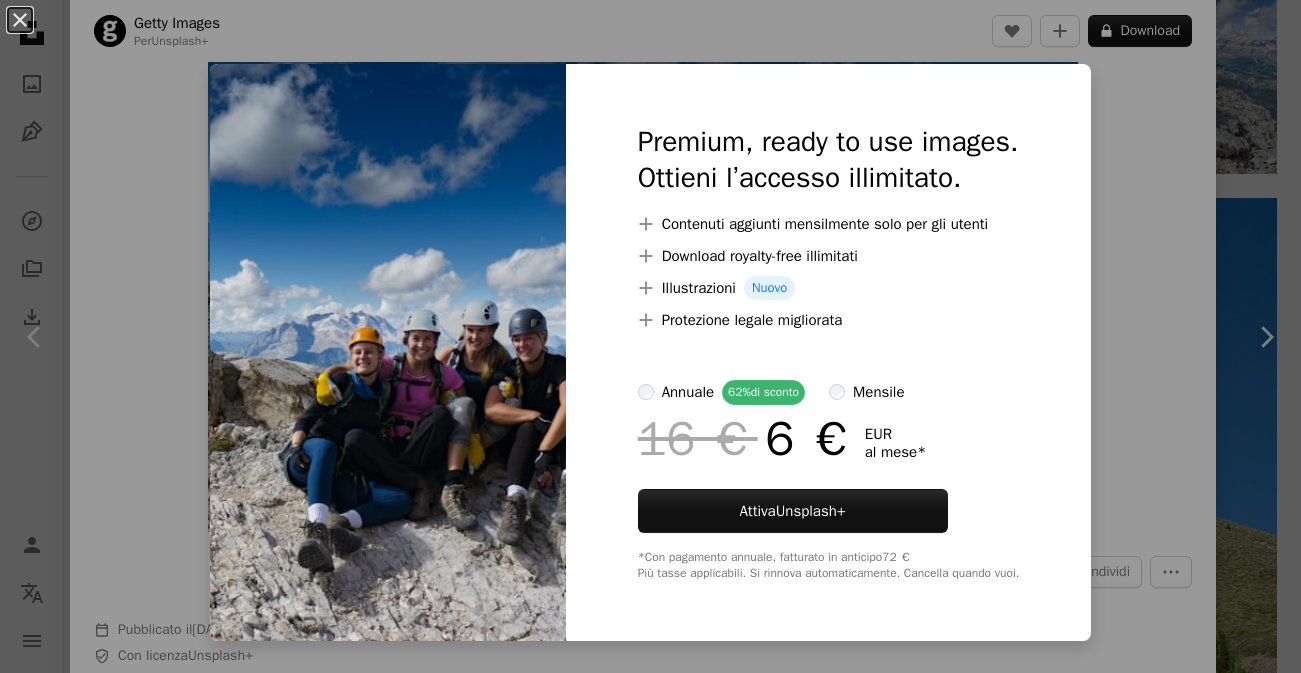 click on "An X shape Premium, ready to use images. Ottieni l’accesso illimitato. A plus sign Contenuti aggiunti mensilmente solo per gli utenti A plus sign Download royalty-free illimitati A plus sign Illustrazioni  Nuovo A plus sign Protezione legale migliorata annuale 62%  di sconto mensile 16 €   6 € EUR al mese * Attiva  Unsplash+ *Con pagamento annuale, fatturato in anticipo  72 € Più tasse applicabili. Si rinnova automaticamente. Cancella quando vuoi." at bounding box center [650, 336] 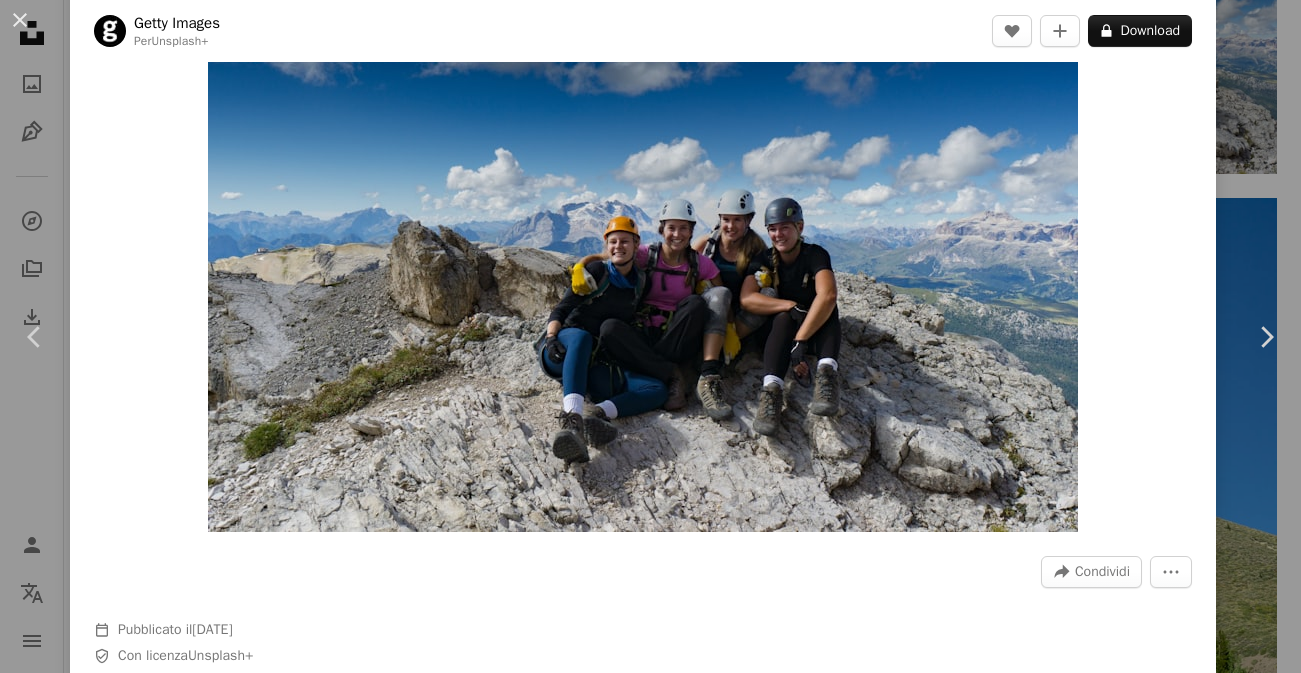 click on "An X shape" at bounding box center [20, 20] 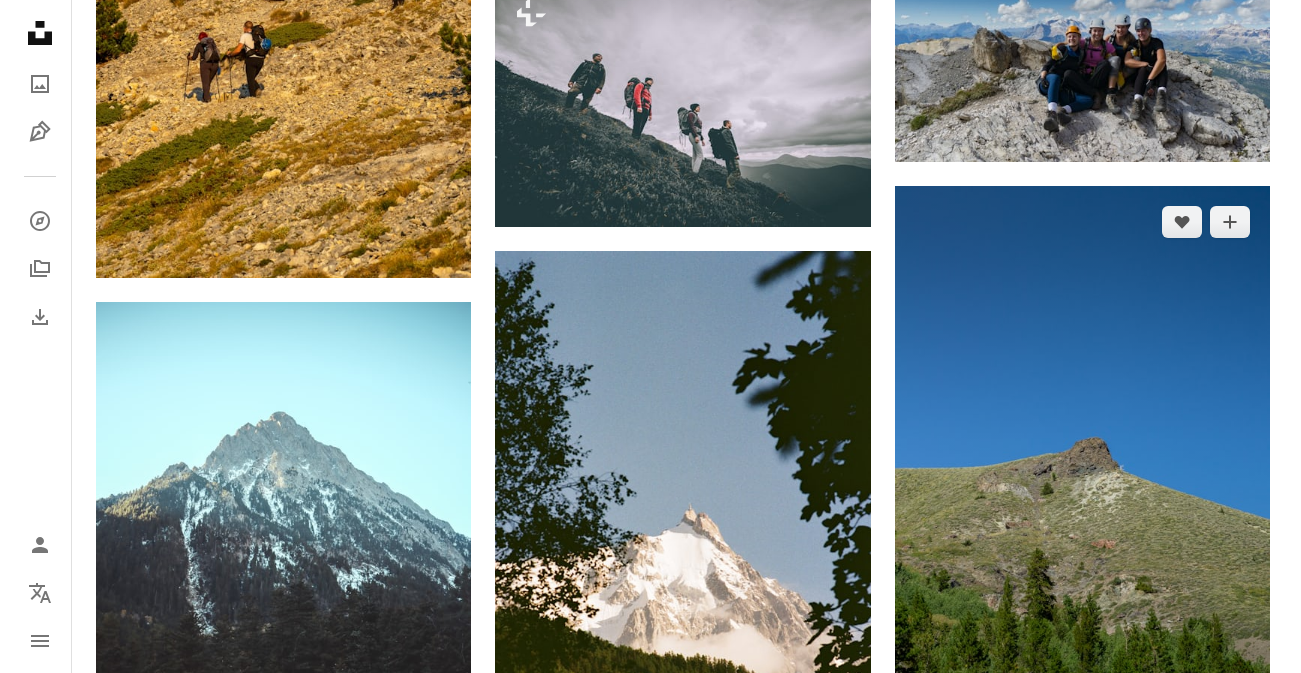 scroll, scrollTop: 1411, scrollLeft: 0, axis: vertical 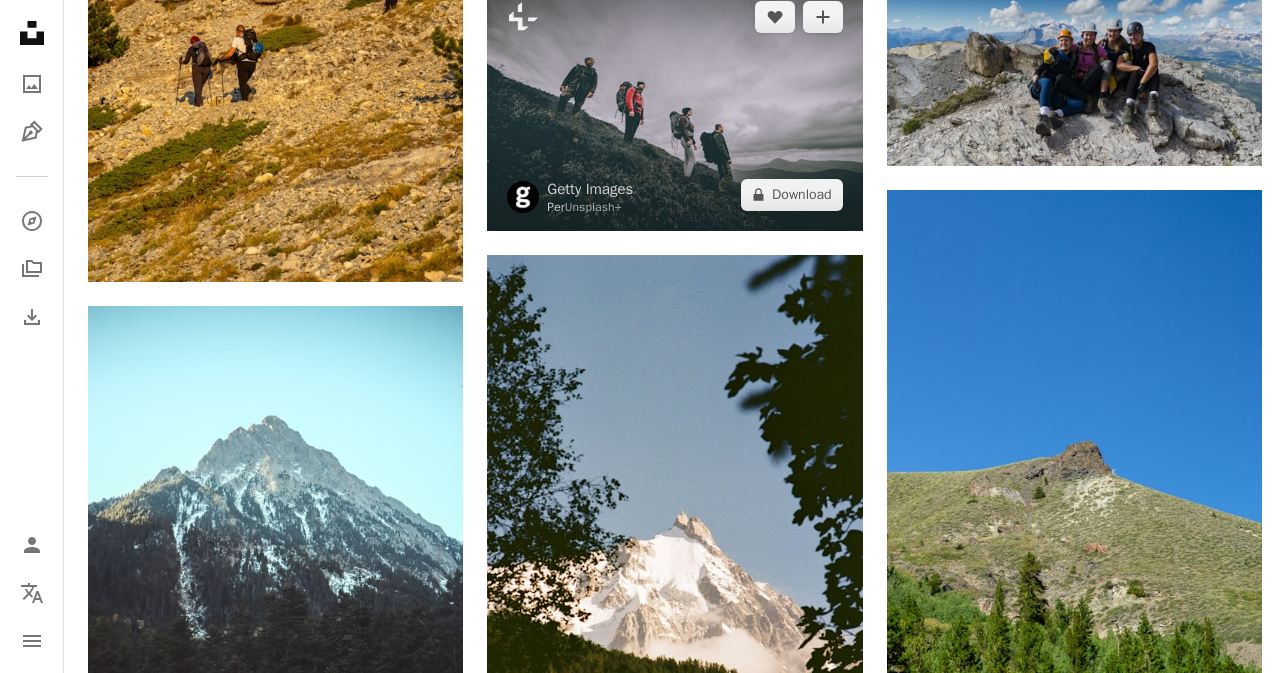 click at bounding box center (674, 106) 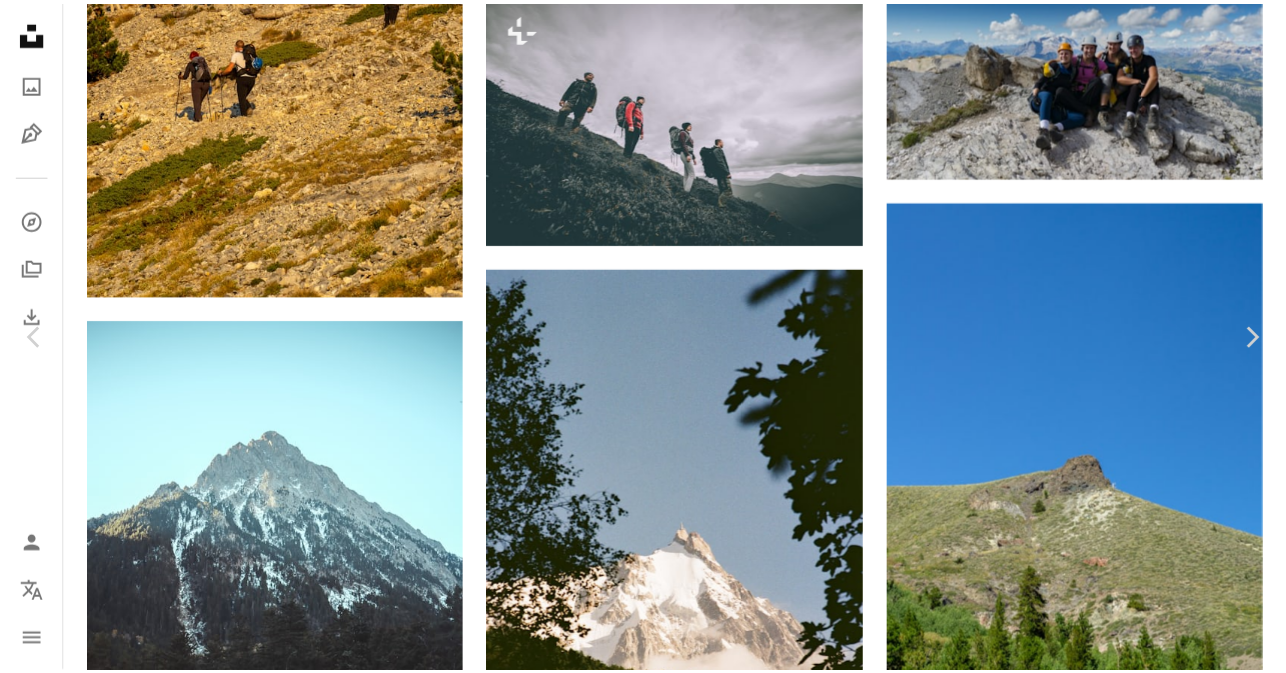 scroll, scrollTop: 48, scrollLeft: 0, axis: vertical 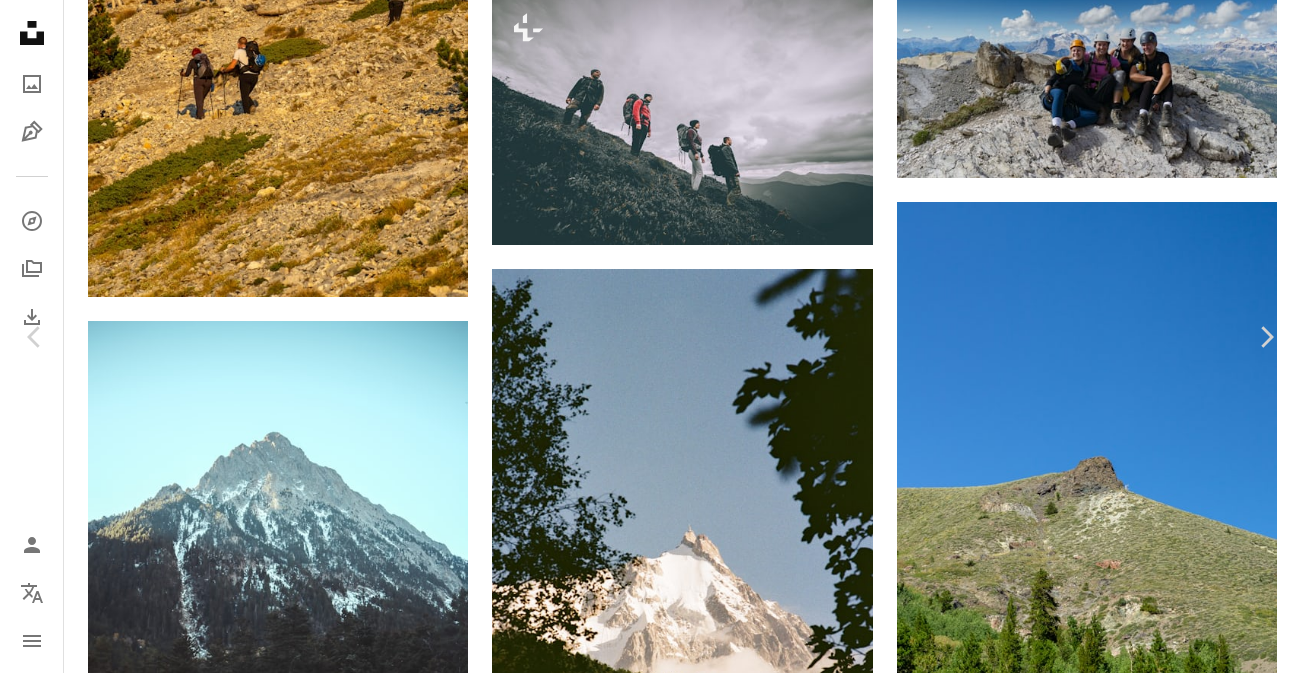 click on "An X shape" at bounding box center (20, 20) 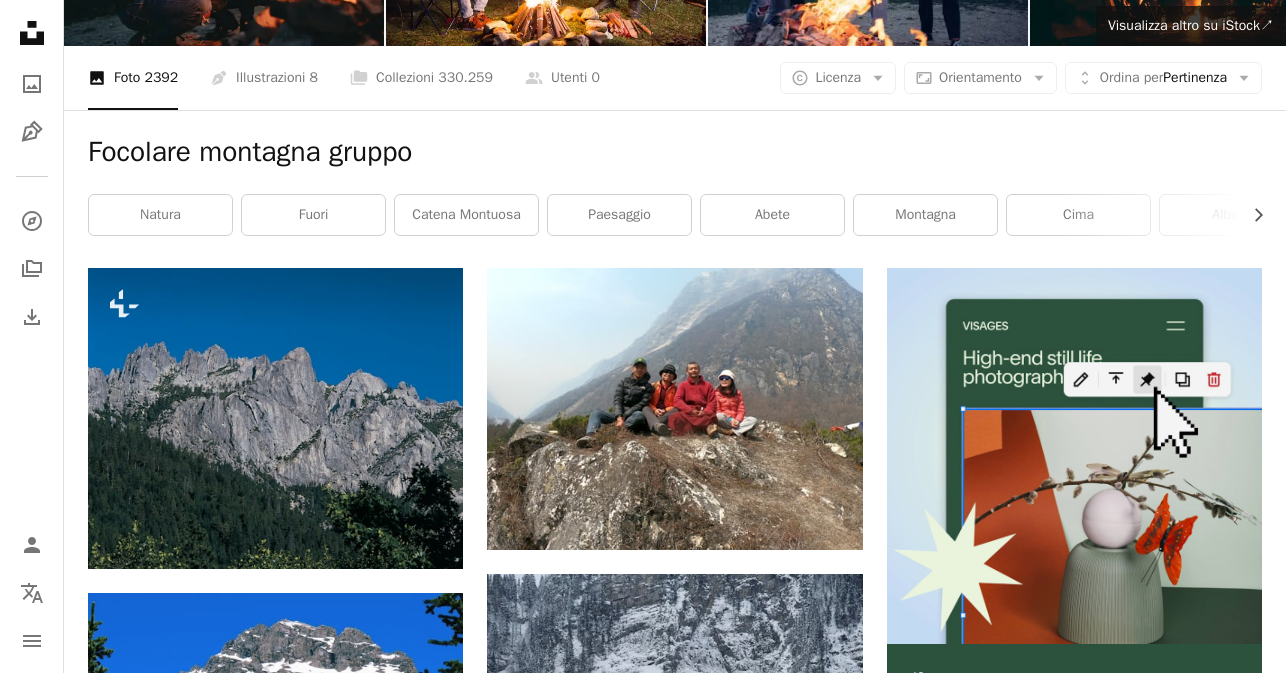 scroll, scrollTop: 0, scrollLeft: 0, axis: both 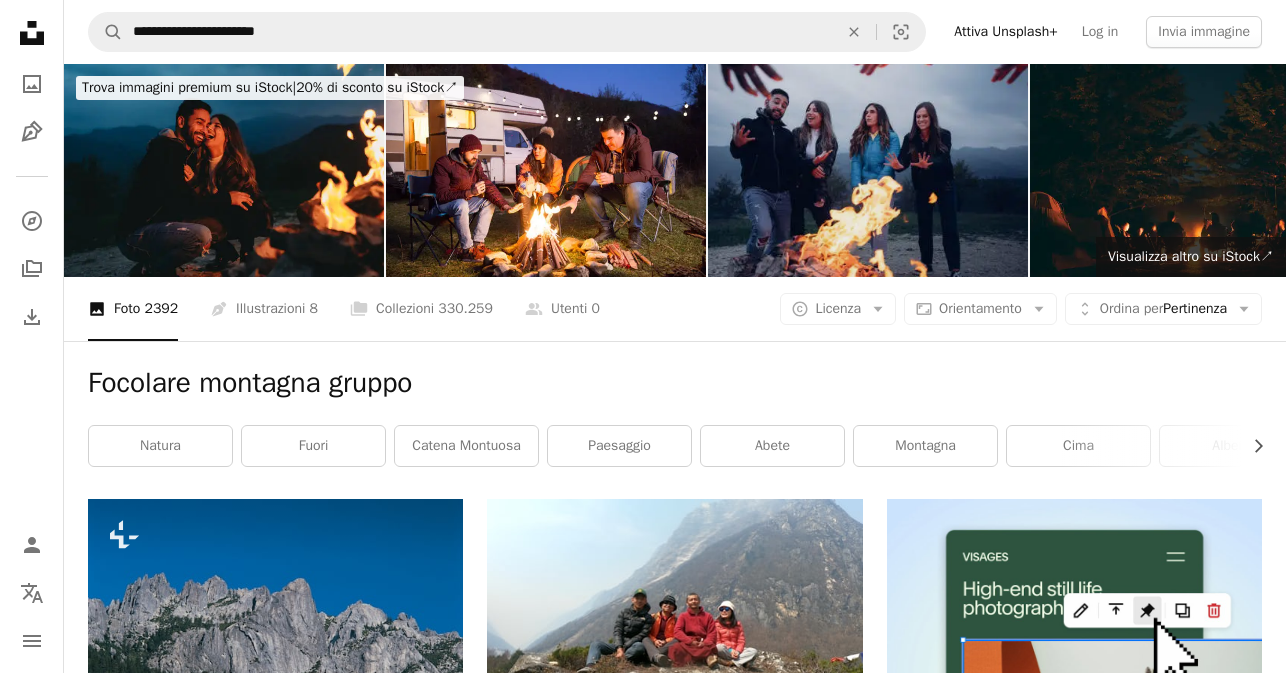 click at bounding box center (868, 170) 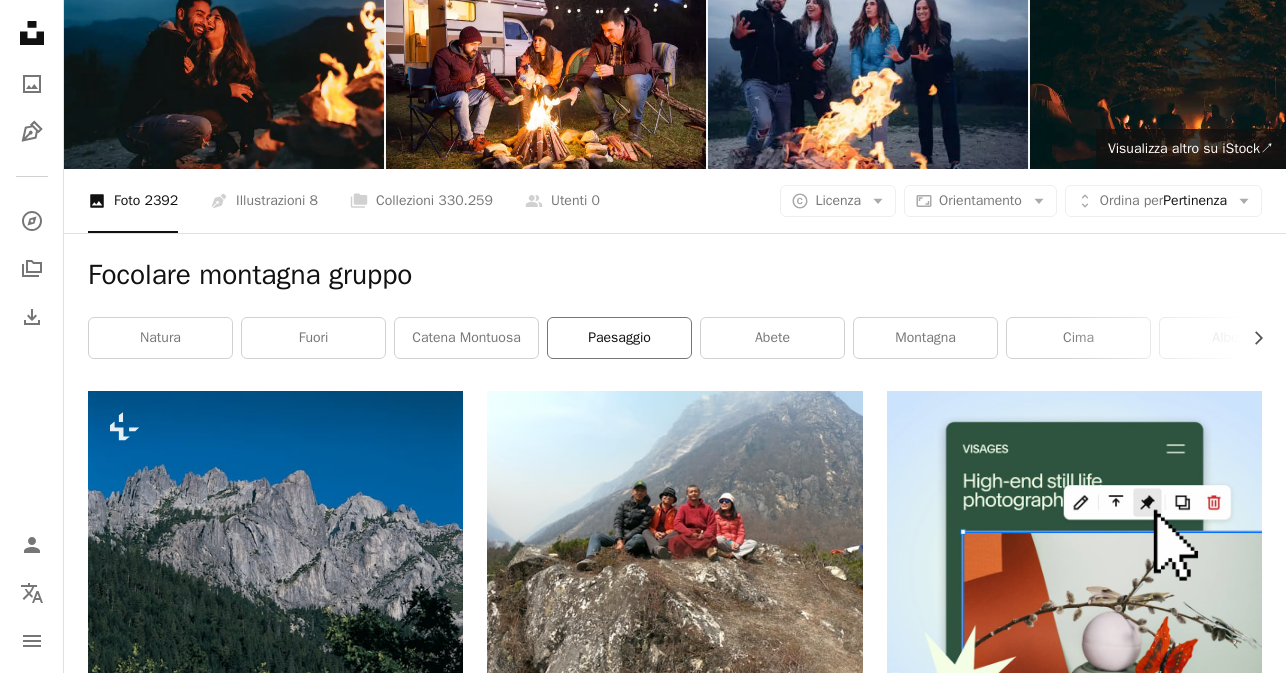 scroll, scrollTop: 224, scrollLeft: 0, axis: vertical 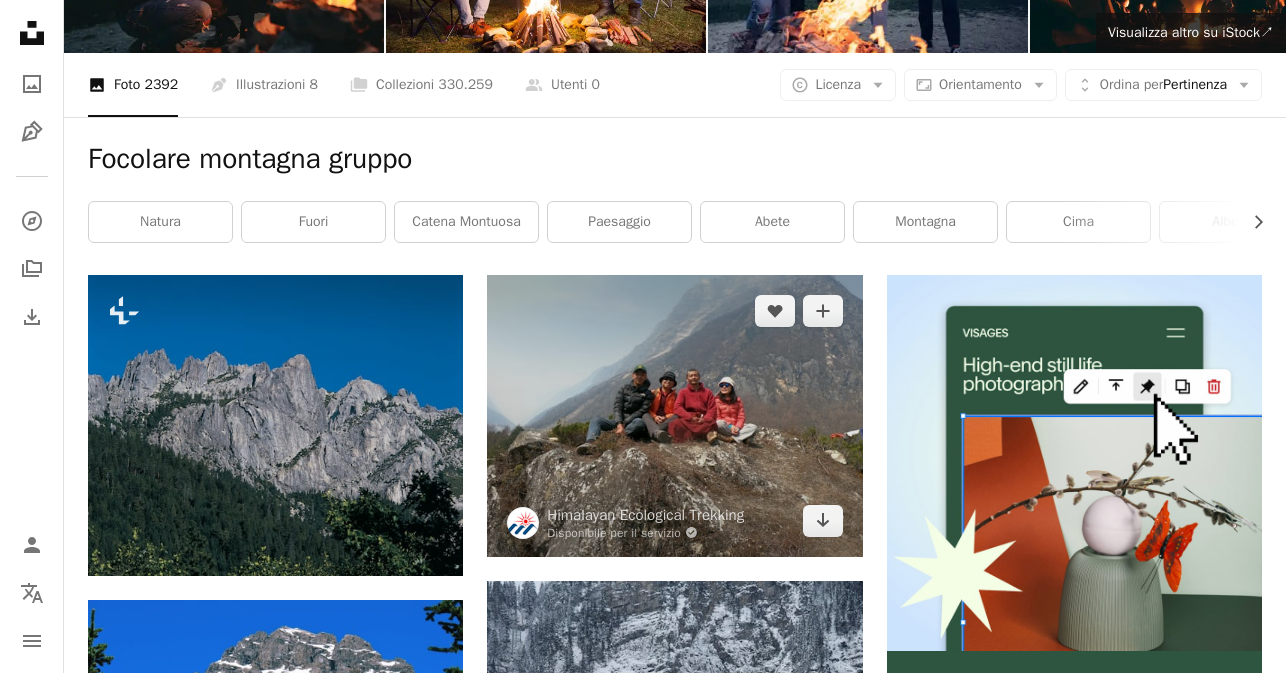 click at bounding box center [674, 415] 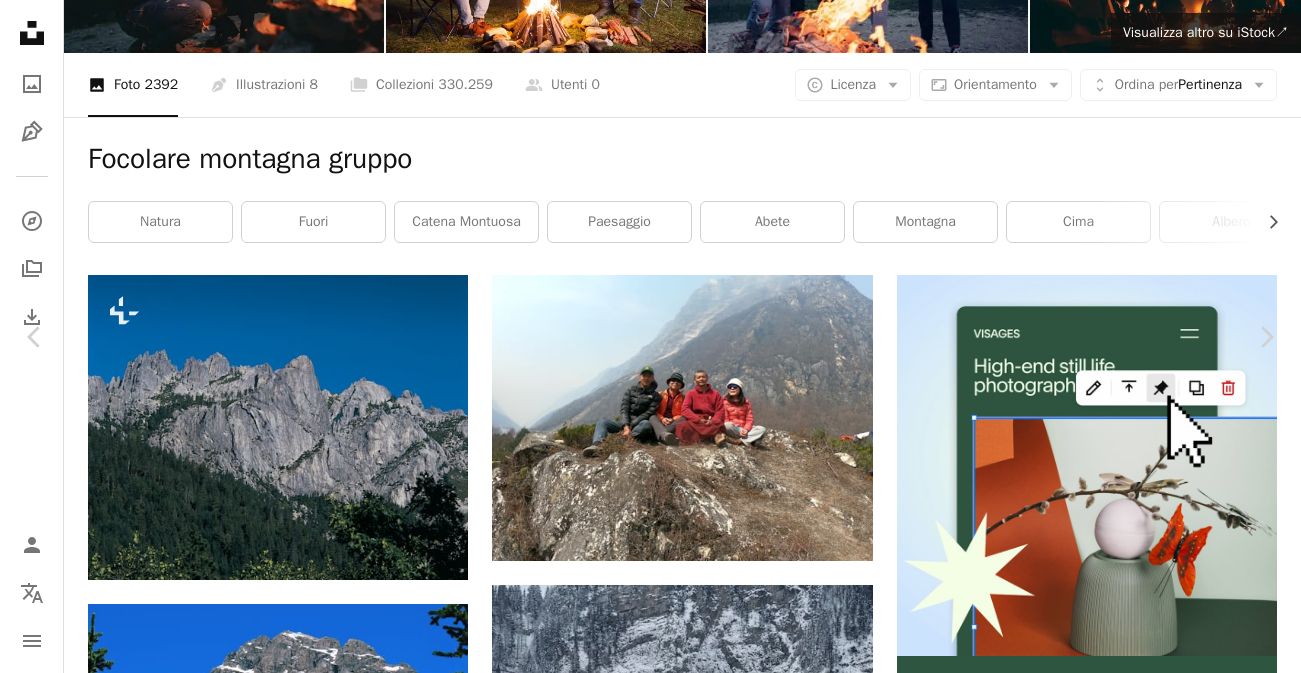 click on "An X shape Chevron left Chevron right Himalayan Ecological Trekking Disponibile per il servizio A checkmark inside of a circle A heart A plus sign Scarica gratuitamente Chevron down Zoom in Visualizzazioni 10.704 Download 74 A forward-right arrow Condividi Info icon Info More Actions Calendar outlined Pubblicato il  15 maggio 2024 Camera GoPro, HERO7 Black Safety Può essere utilizzato gratuitamente ai sensi della  Licenza Unsplash donna ritratto uomo Umano gente foto faccia femmina adulto fotografia escursionismo paesaggio maschio avventura roccia marrone scarpa fuori catena montuosa cappello Immagini di dominio pubblico Sfoglia immagini premium correlate su iStock  |  Risparmia il 20% con il codice UNSPLASH20 Visualizza altro su iStock  ↗ Immagini correlate A heart A plus sign Vikas Gairola Arrow pointing down Plus sign for Unsplash+ A heart A plus sign Getty Images Per  Unsplash+ A lock Download Plus sign for Unsplash+ A heart A plus sign Joshua Earle Per  Unsplash+ A lock Download A heart A plus sign" at bounding box center (650, 4527) 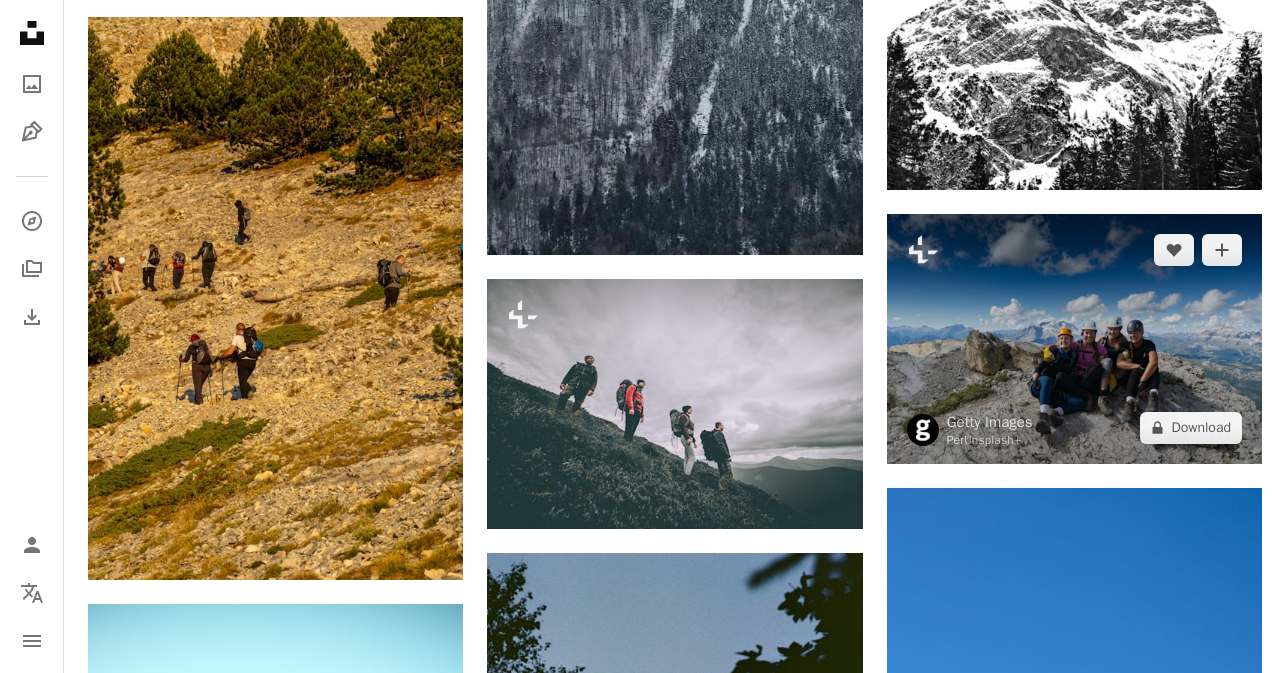 scroll, scrollTop: 1103, scrollLeft: 0, axis: vertical 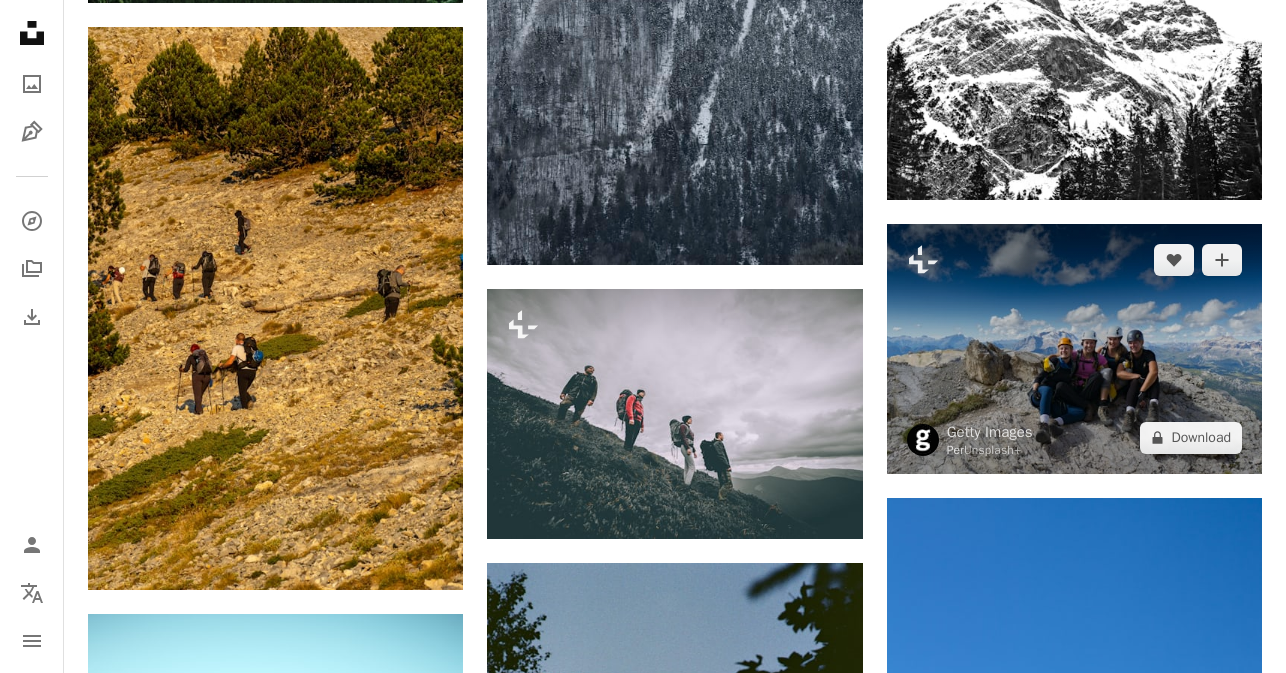 click at bounding box center (1074, 349) 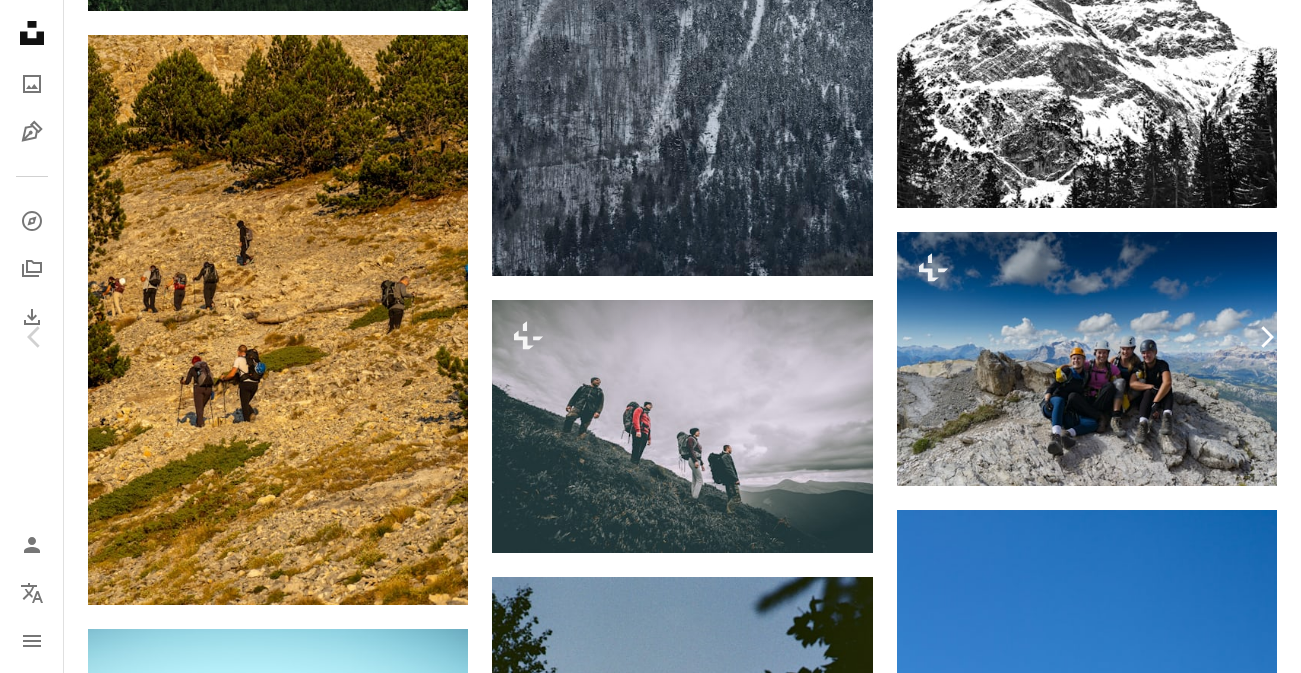 click on "Chevron right" at bounding box center (1266, 337) 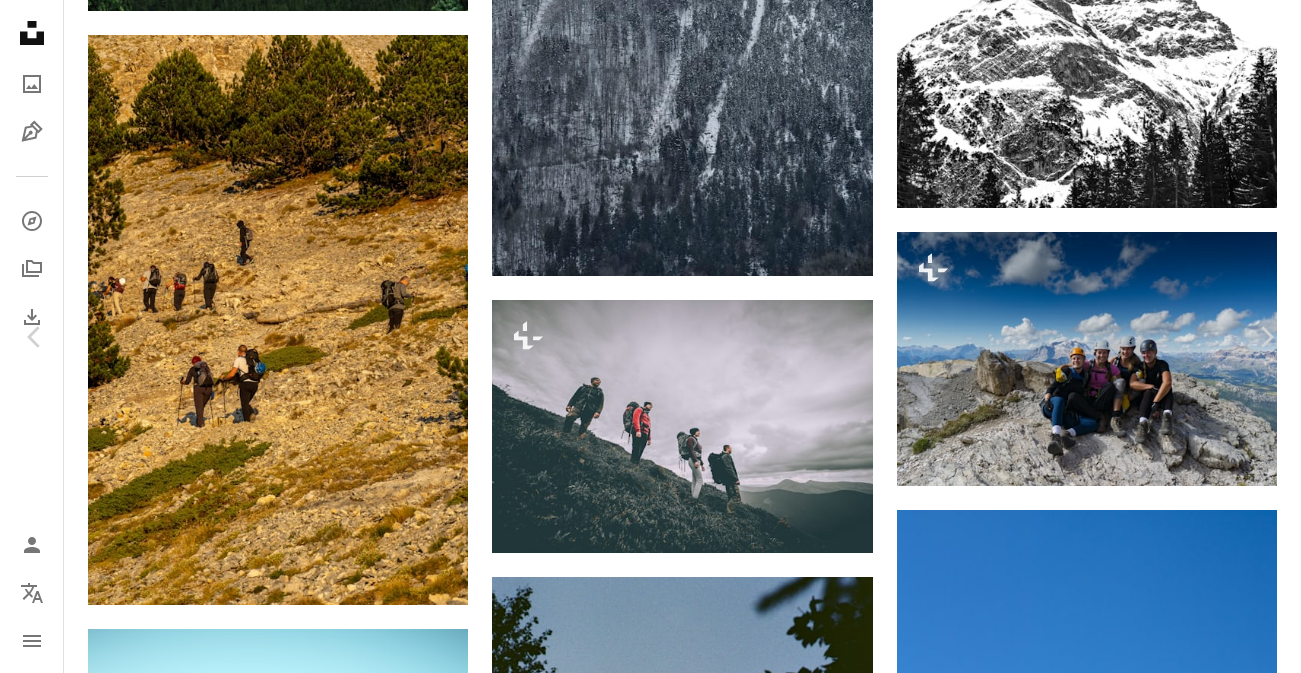 click on "**********" at bounding box center [650, 1104] 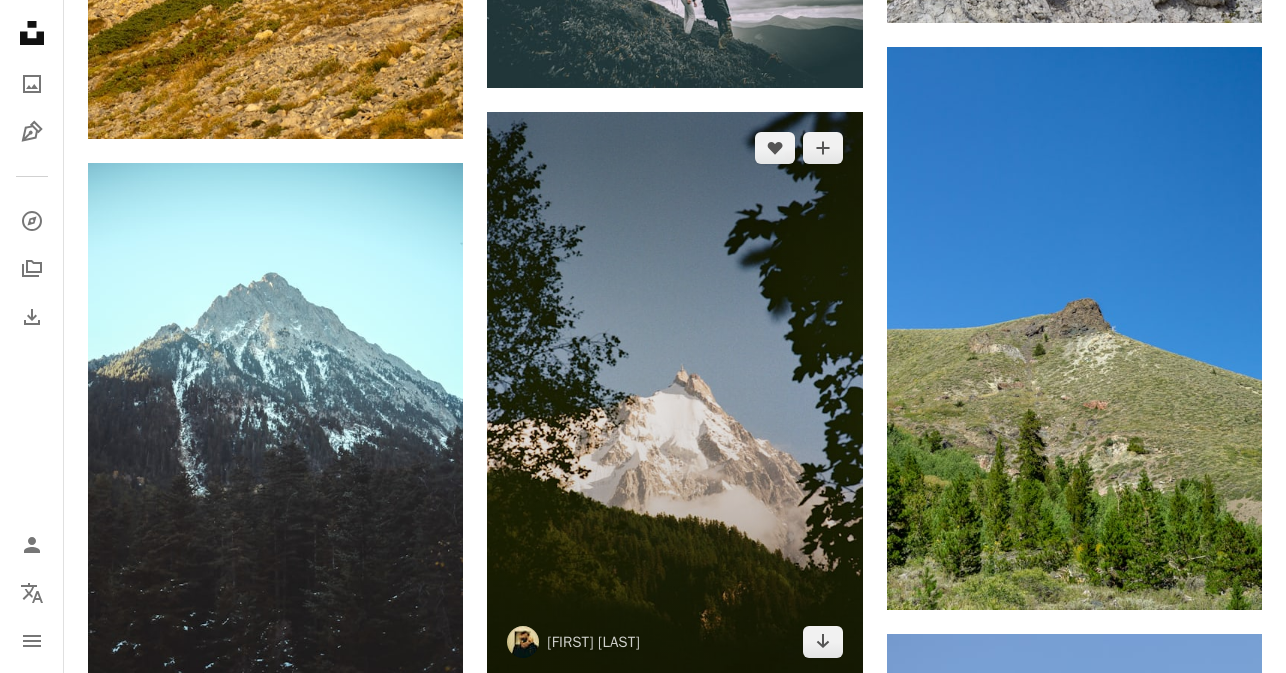 scroll, scrollTop: 0, scrollLeft: 0, axis: both 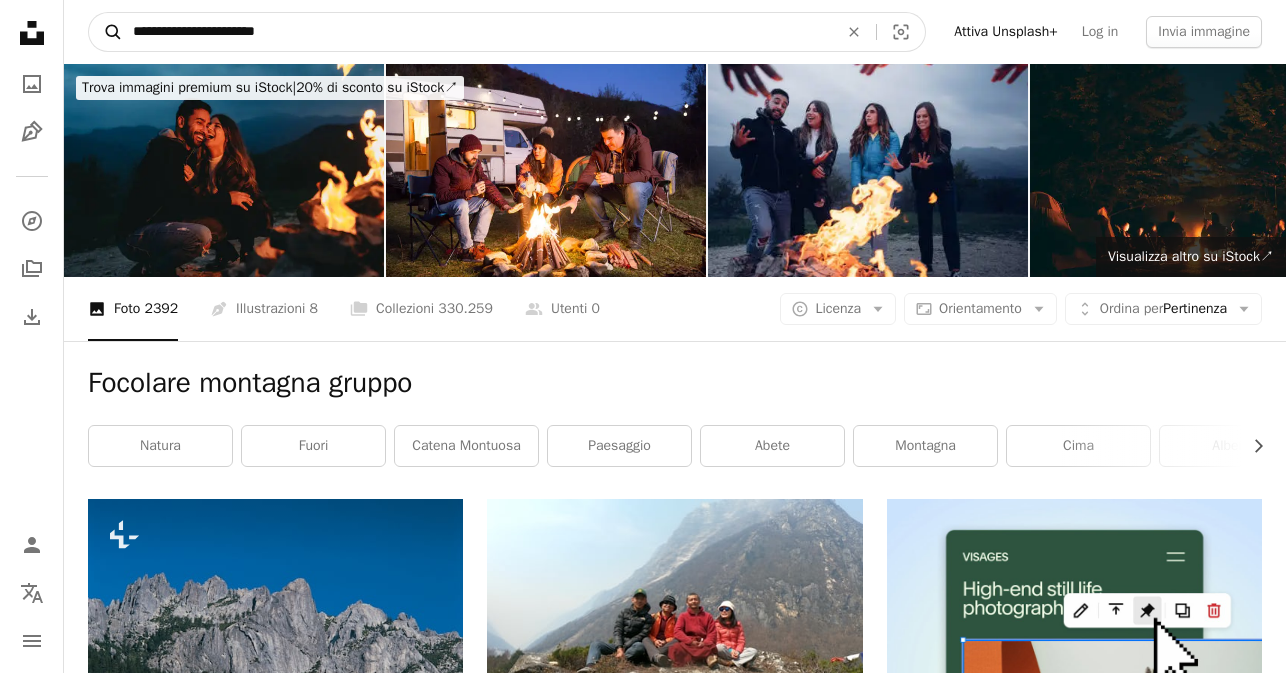 drag, startPoint x: 412, startPoint y: 20, endPoint x: 89, endPoint y: 26, distance: 323.05573 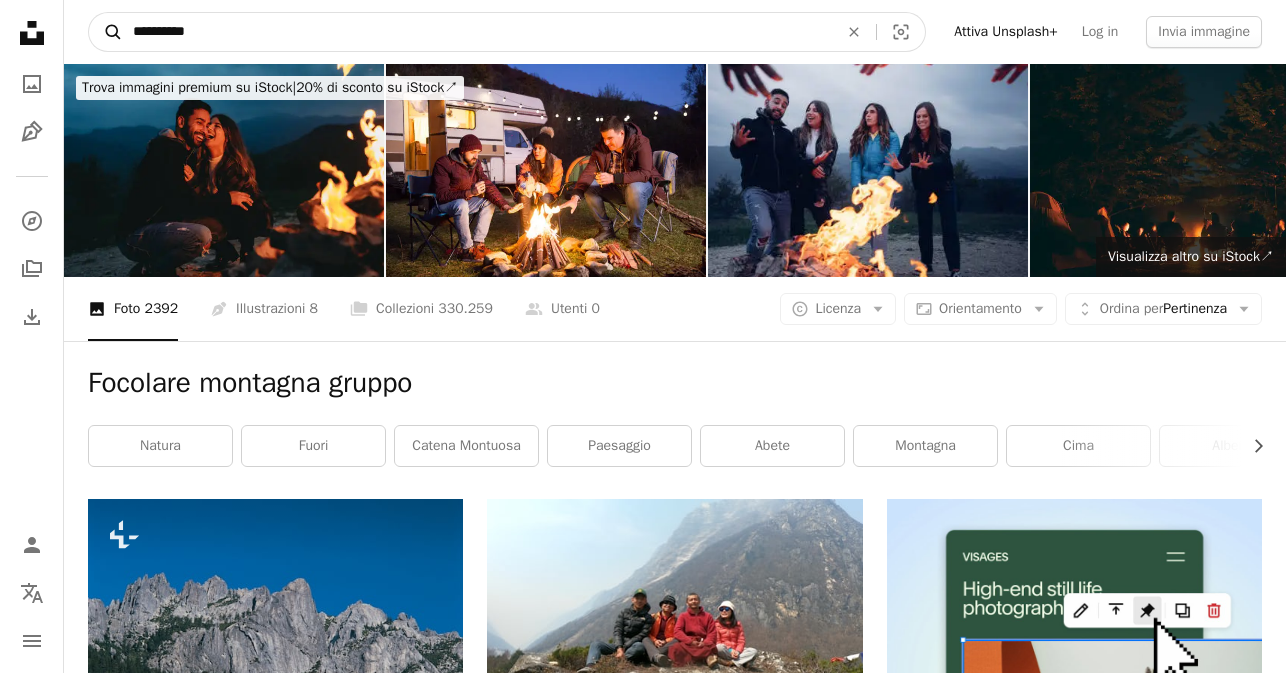 type on "**********" 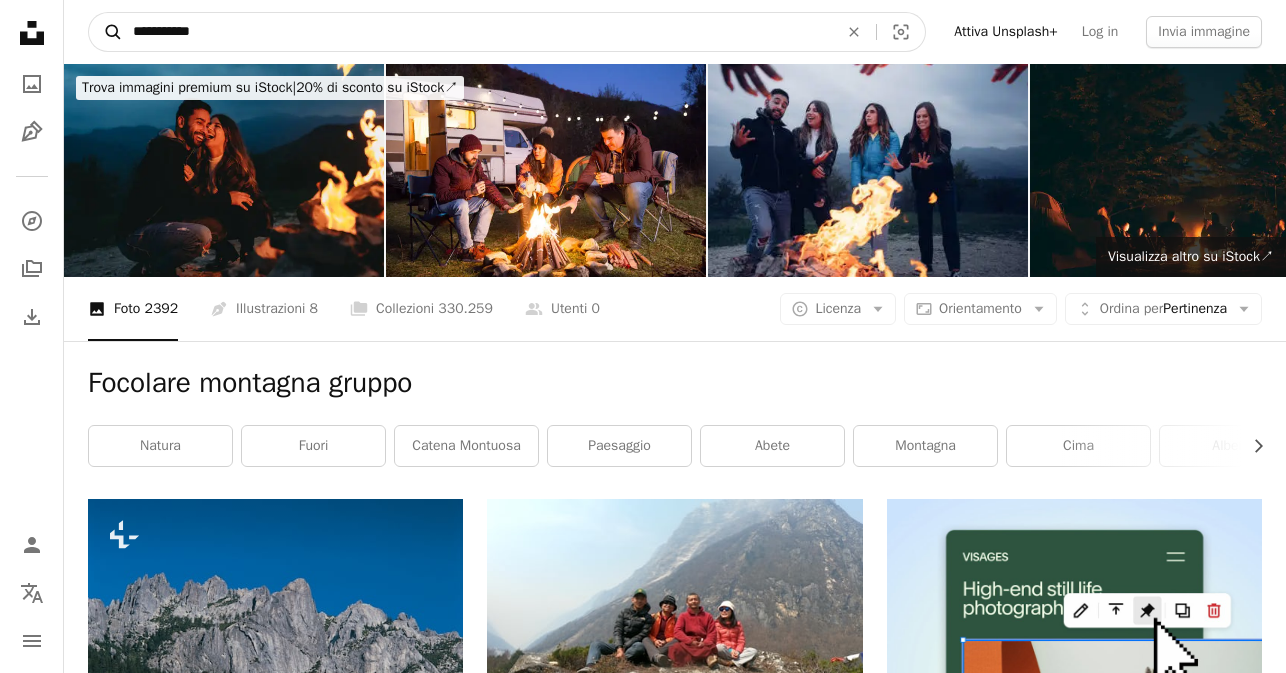 click on "A magnifying glass" at bounding box center [106, 32] 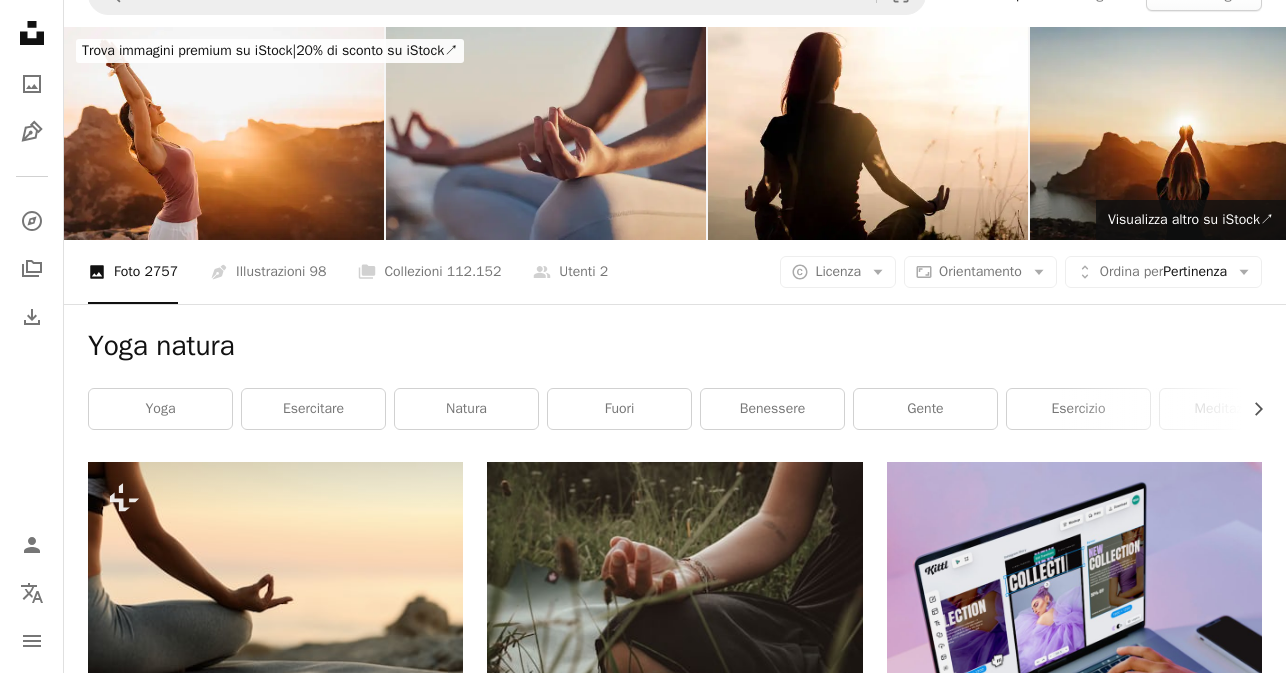 scroll, scrollTop: 0, scrollLeft: 0, axis: both 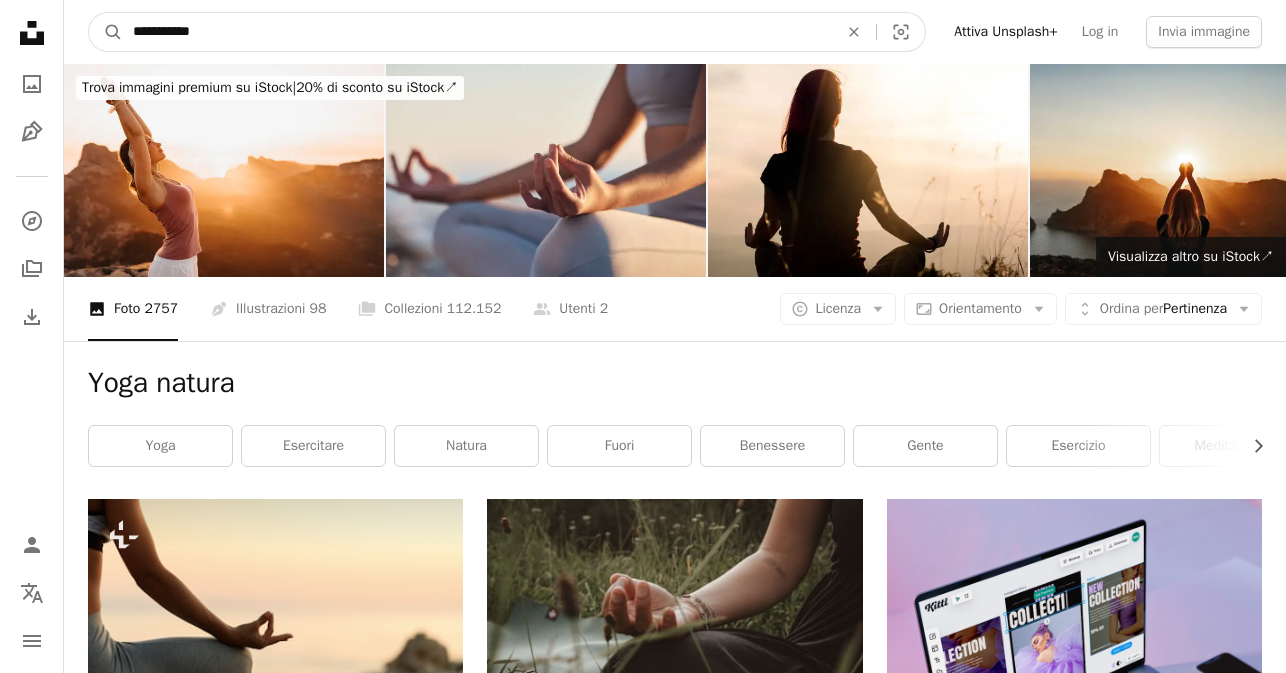 click on "**********" at bounding box center [477, 32] 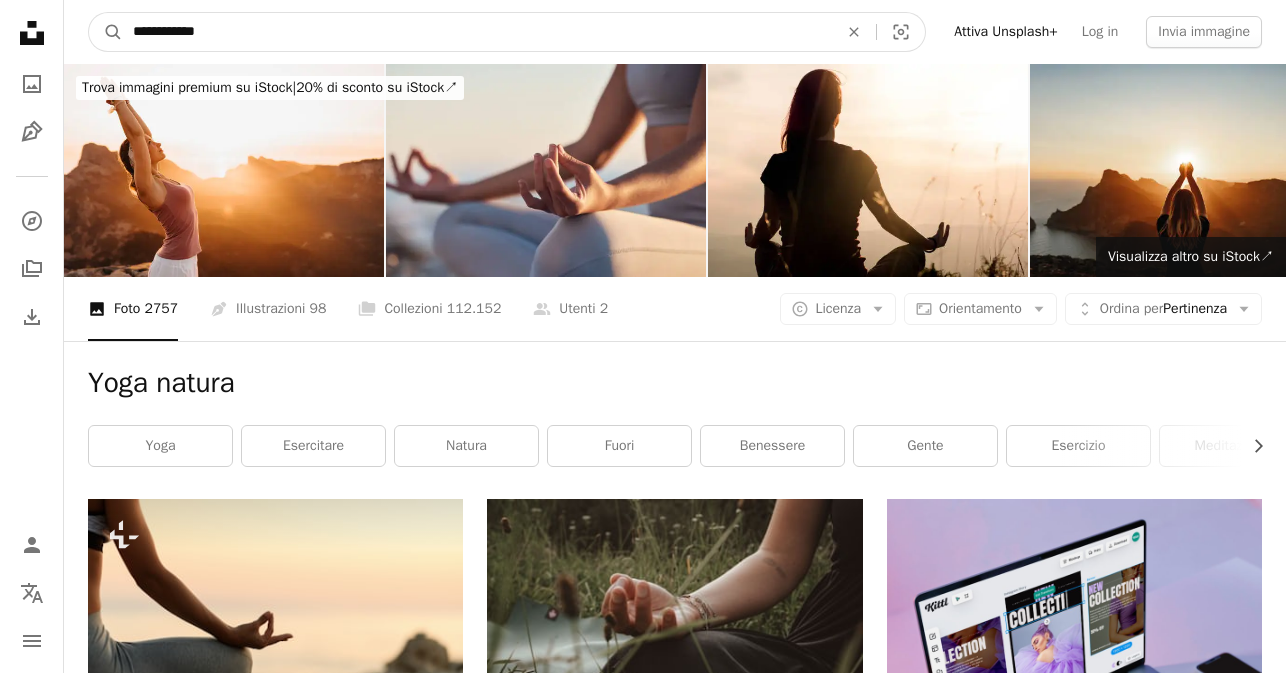 type on "**********" 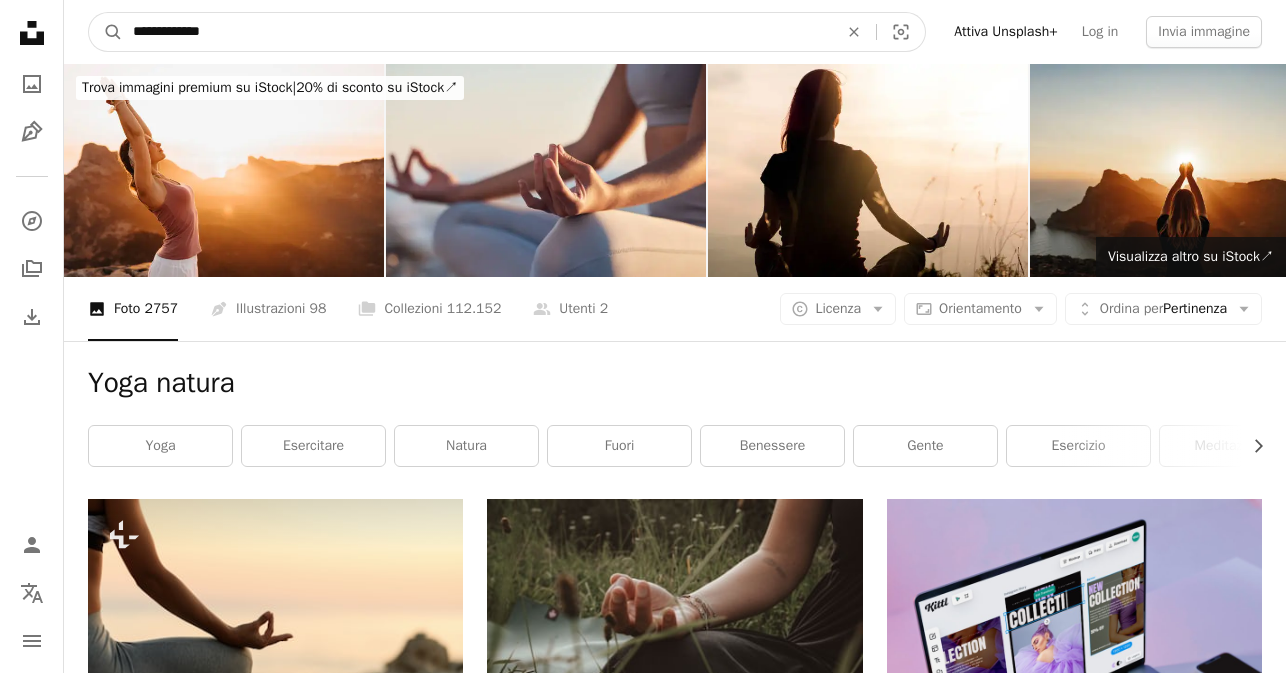 click on "A magnifying glass" at bounding box center (106, 32) 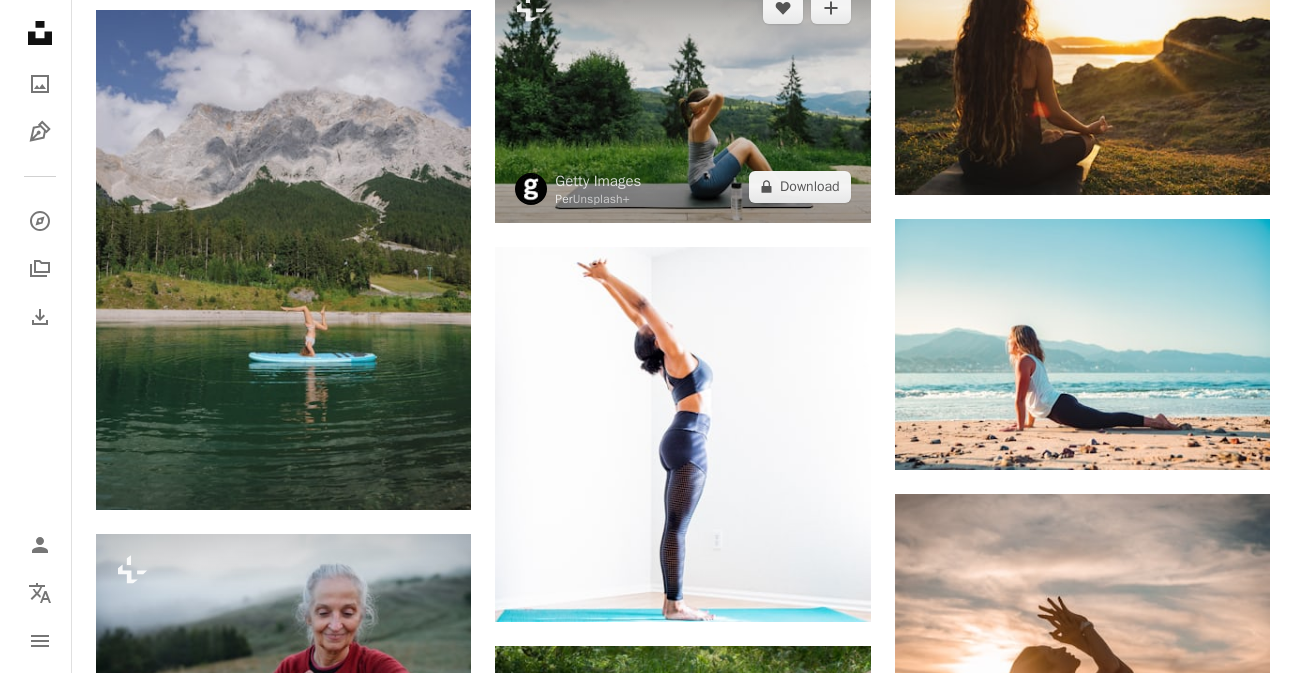 scroll, scrollTop: 1535, scrollLeft: 0, axis: vertical 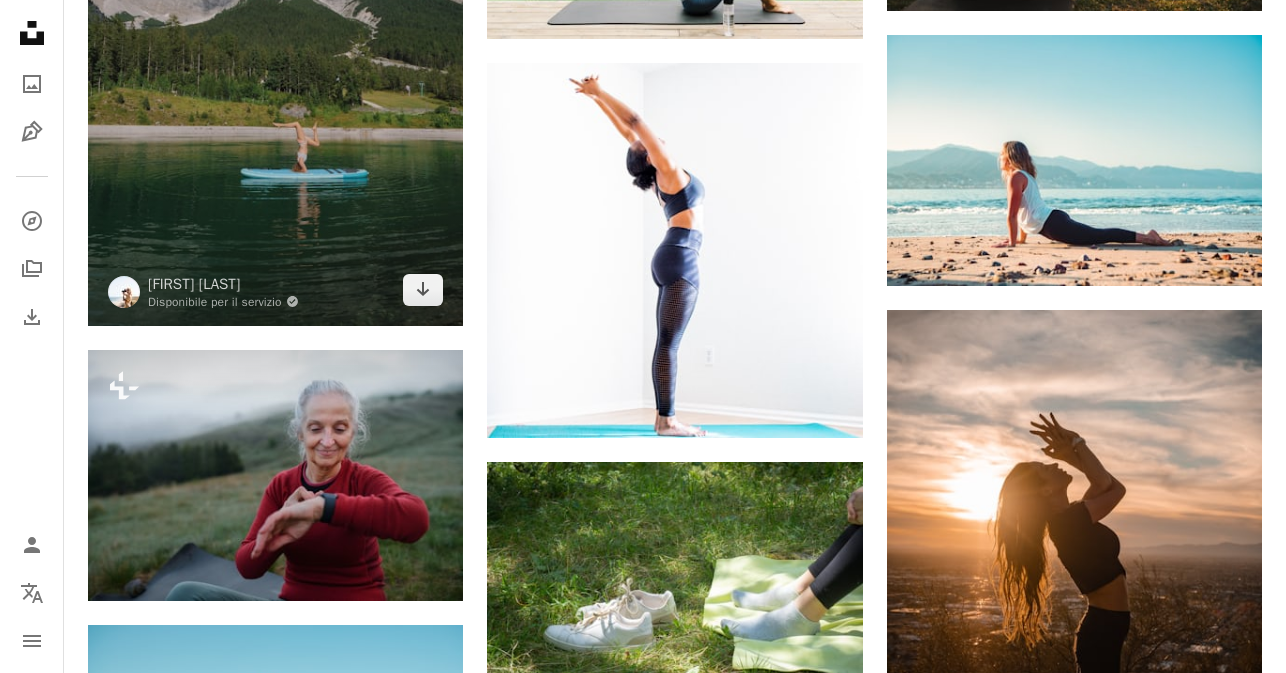 click at bounding box center (275, 76) 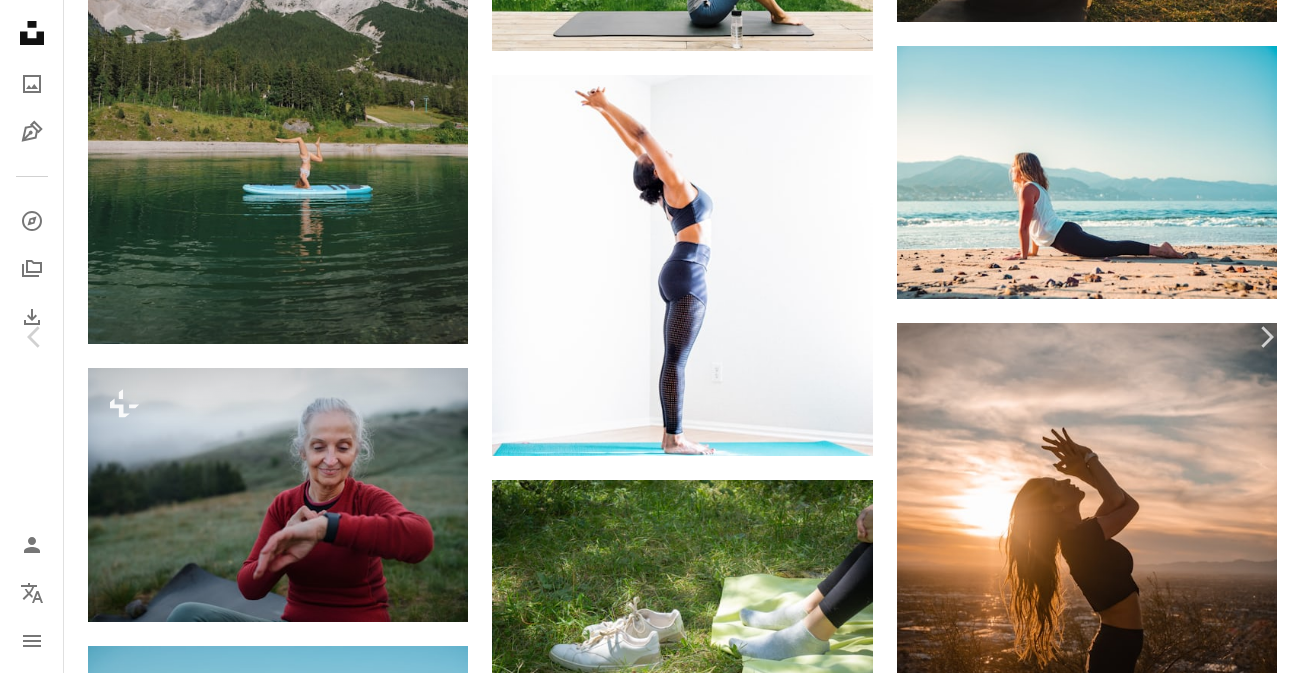 scroll, scrollTop: 144, scrollLeft: 0, axis: vertical 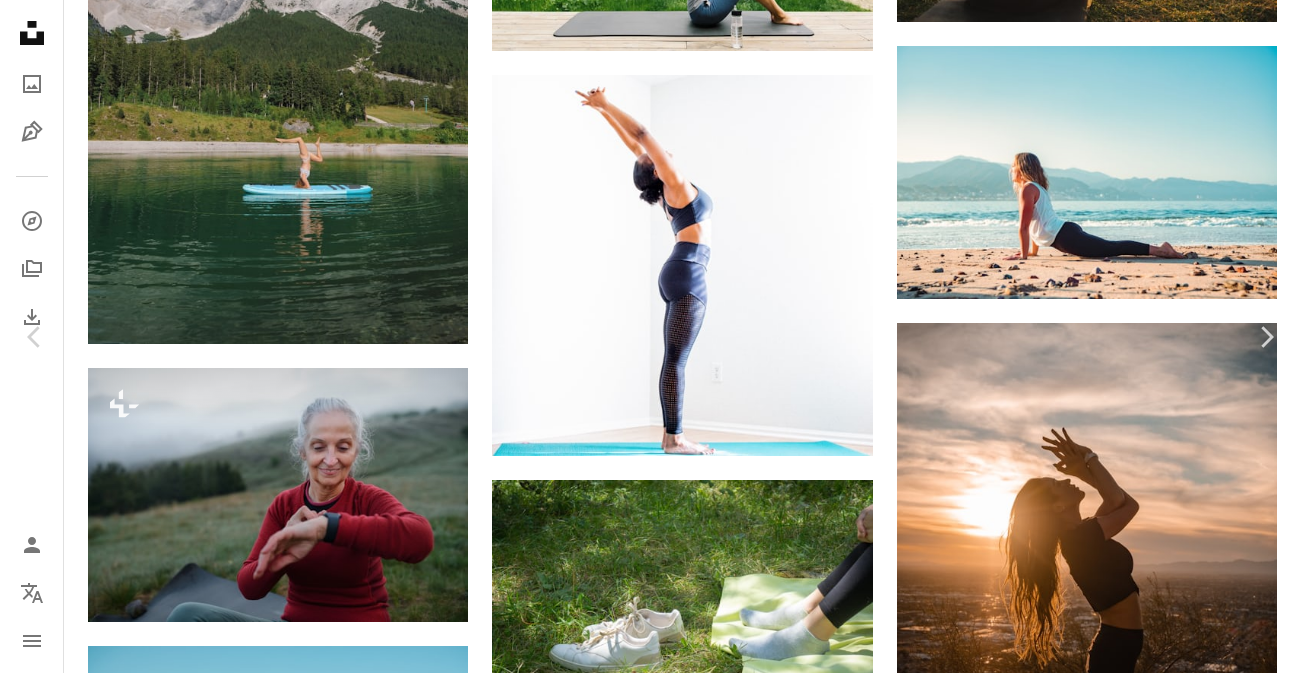 click at bounding box center (643, 3098) 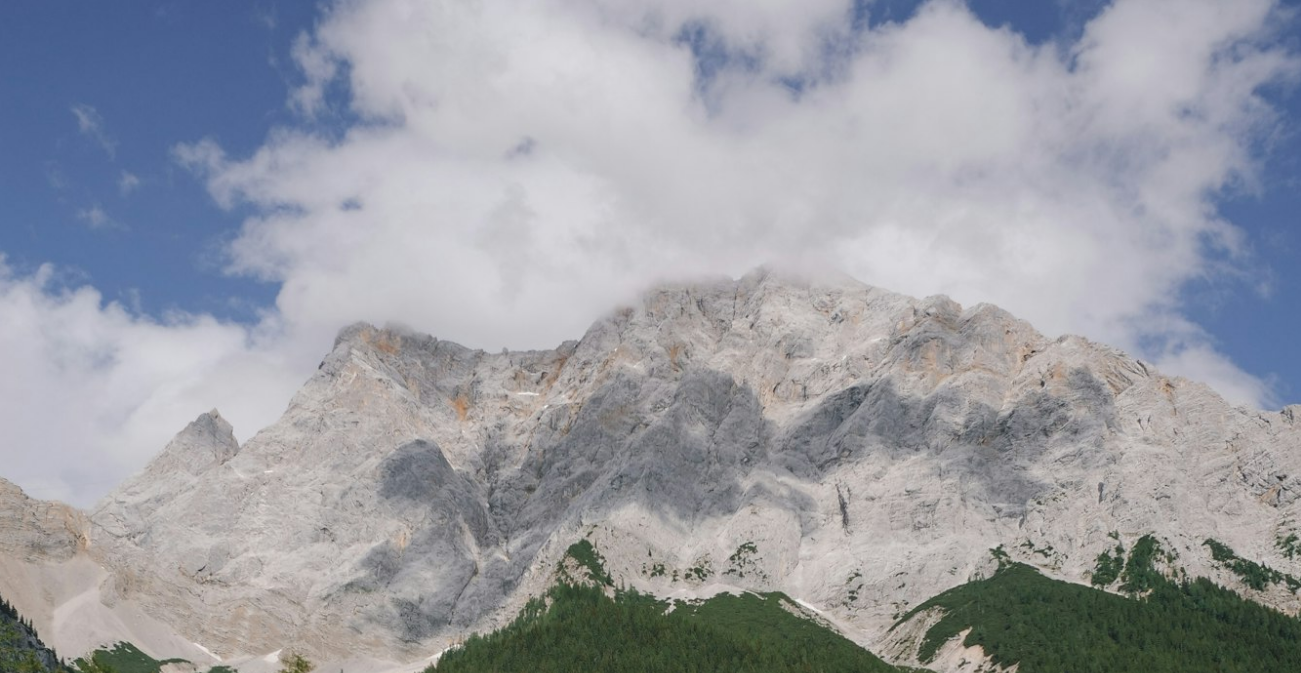 scroll, scrollTop: 512, scrollLeft: 0, axis: vertical 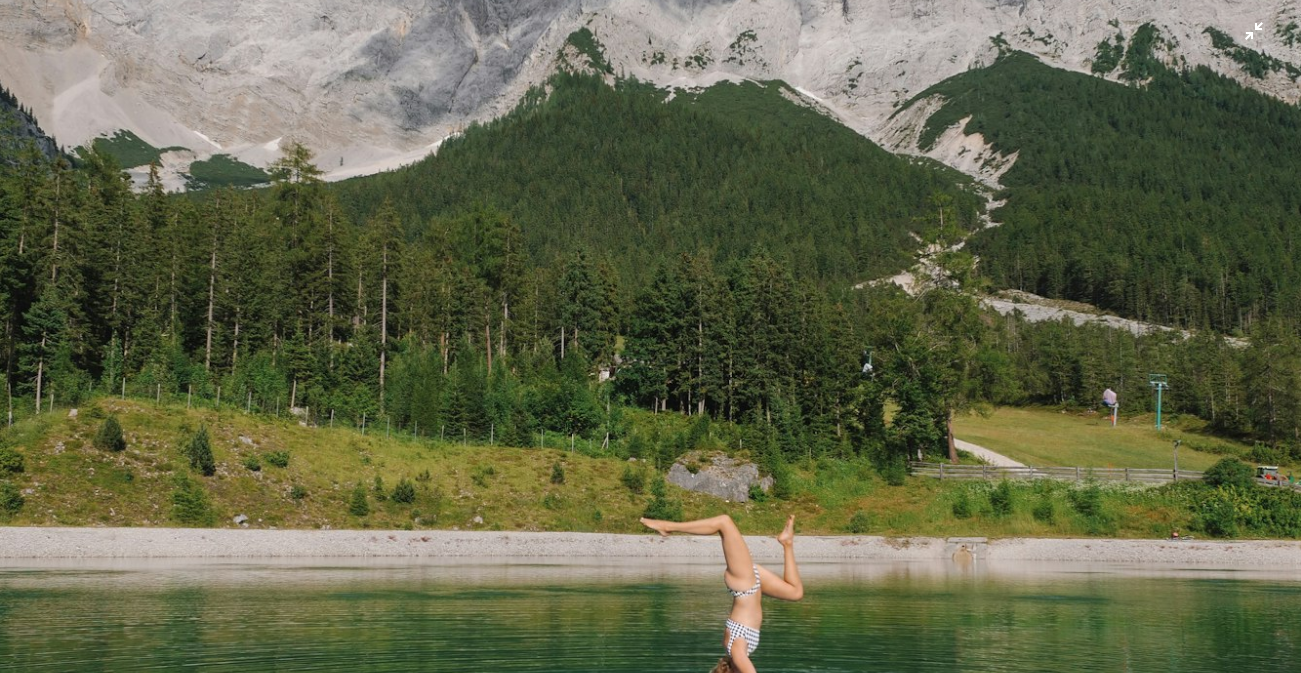 click at bounding box center [650, 355] 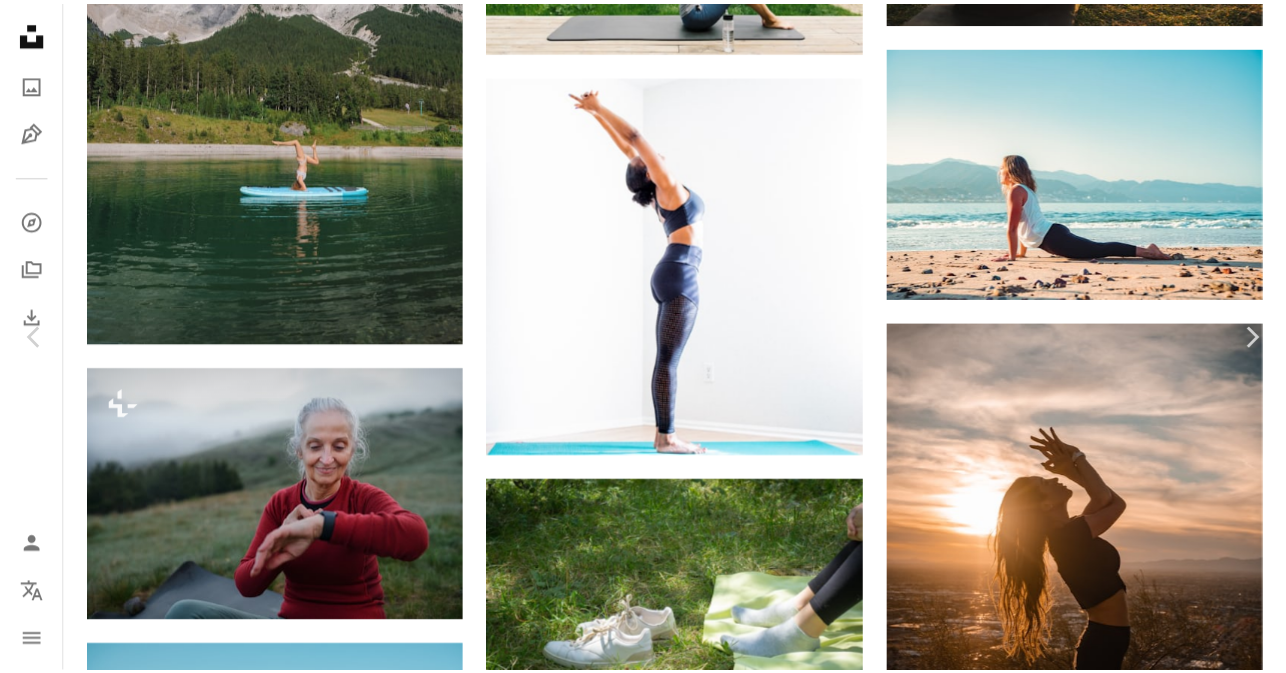scroll, scrollTop: 110, scrollLeft: 0, axis: vertical 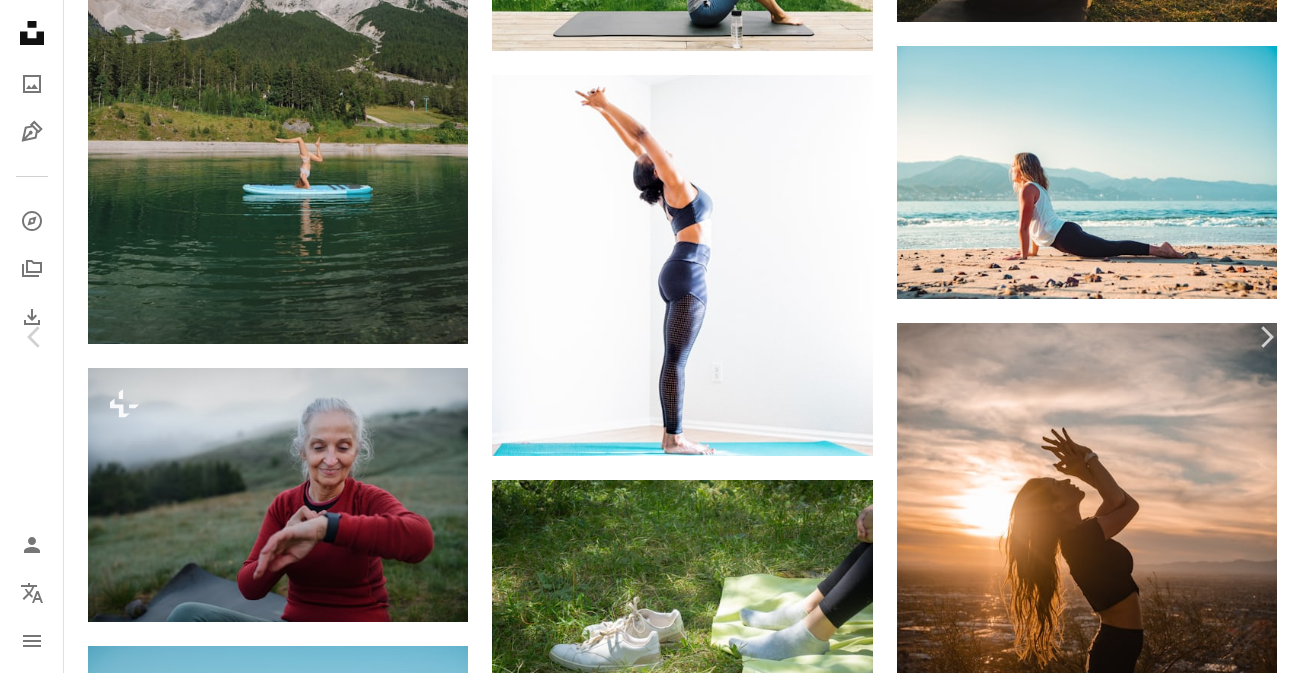 click on "Scarica gratuitamente" at bounding box center (1078, 2895) 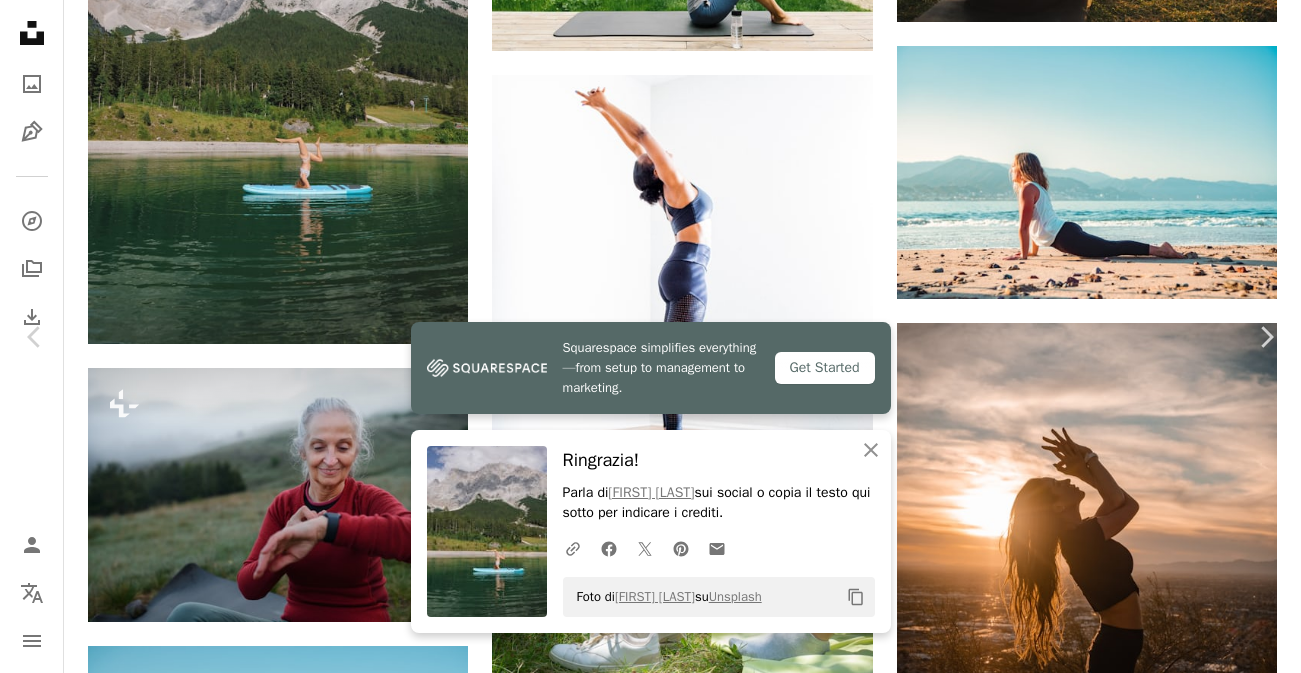 click on "An X shape" at bounding box center (20, 20) 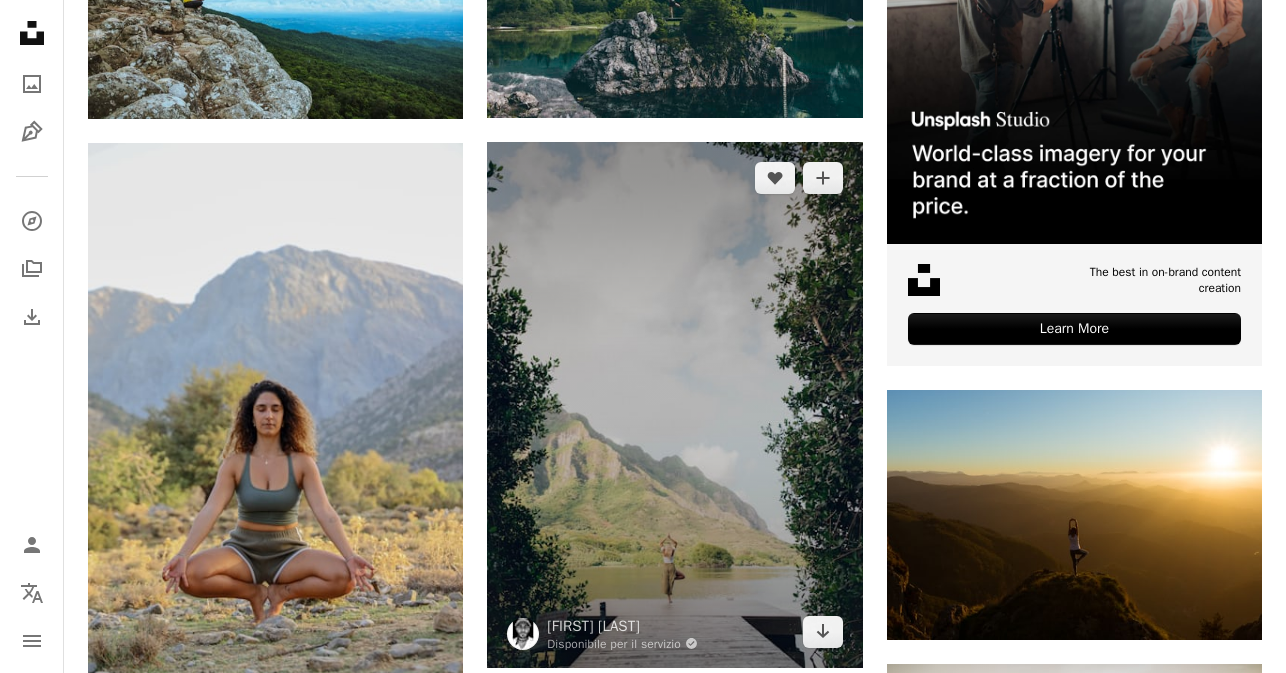 scroll, scrollTop: 638, scrollLeft: 0, axis: vertical 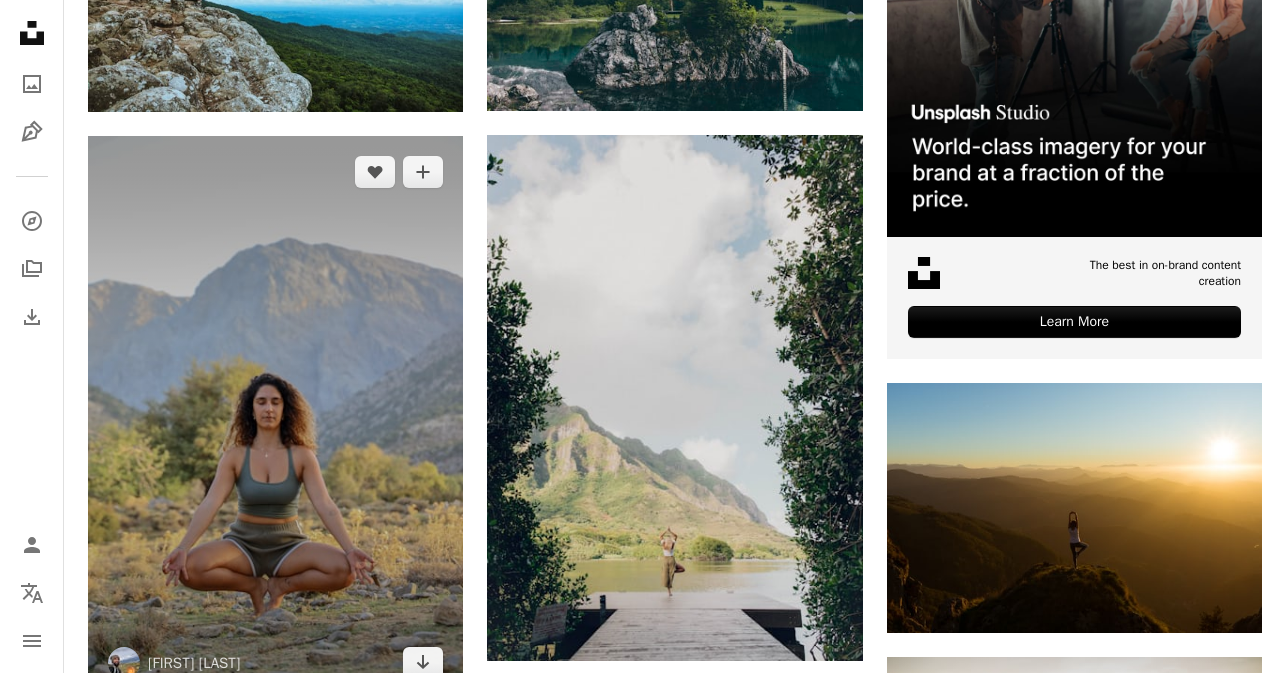 click at bounding box center (275, 417) 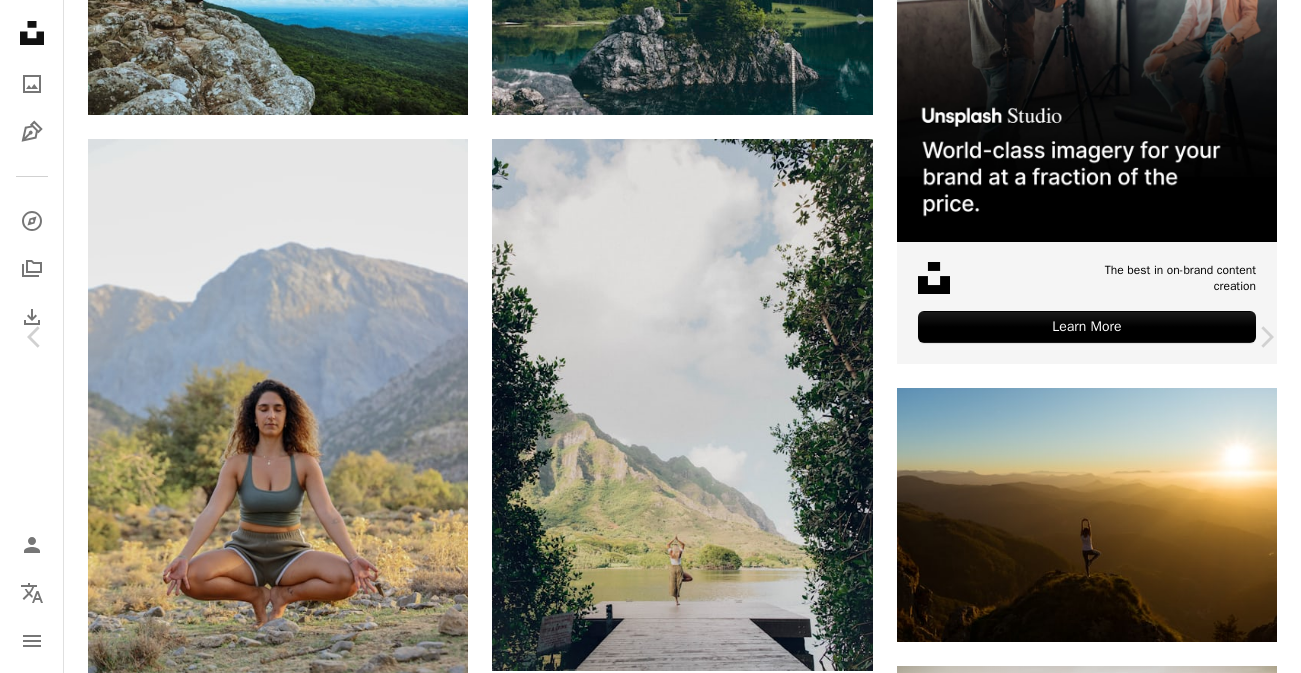 click on "Scarica gratuitamente" at bounding box center (1078, 3808) 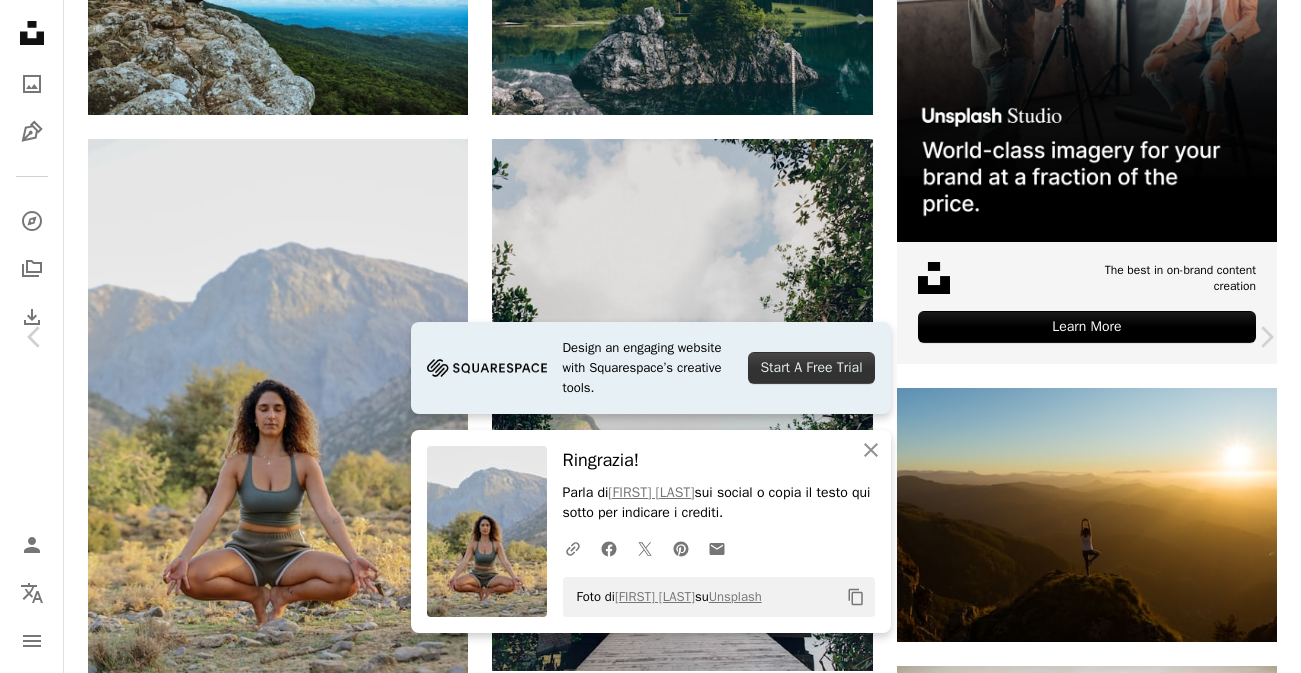 click on "An X shape" at bounding box center (20, 20) 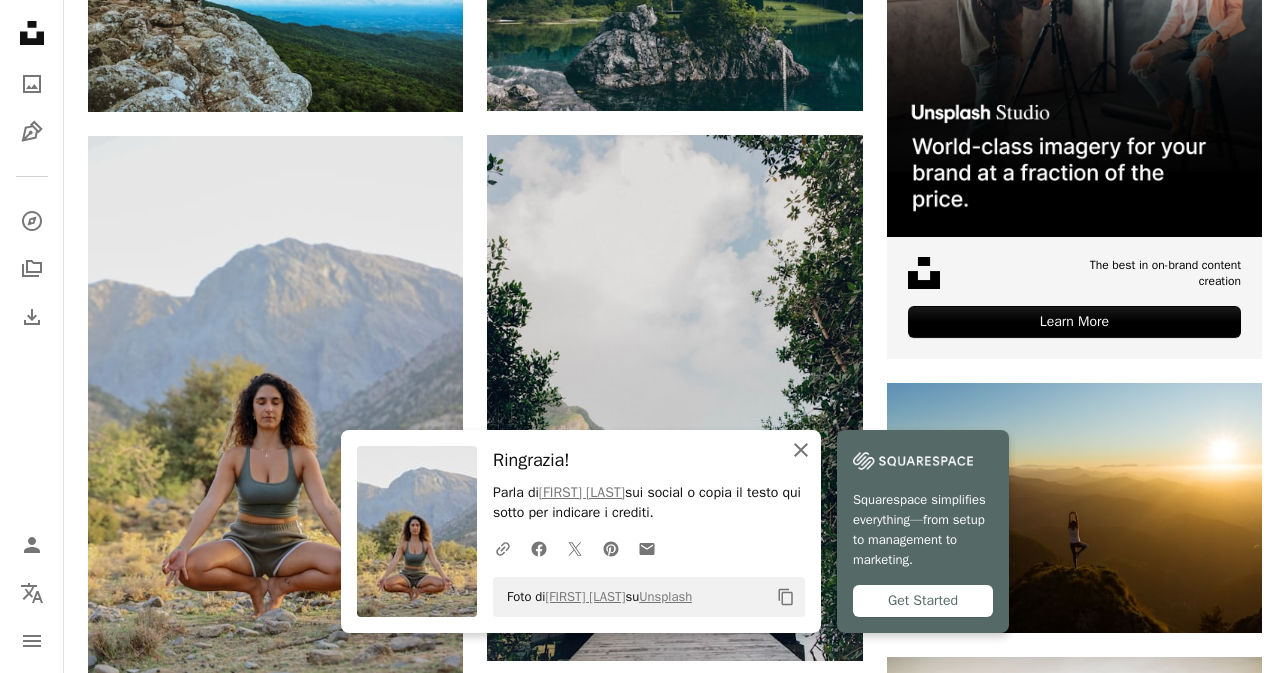 click on "An X shape" 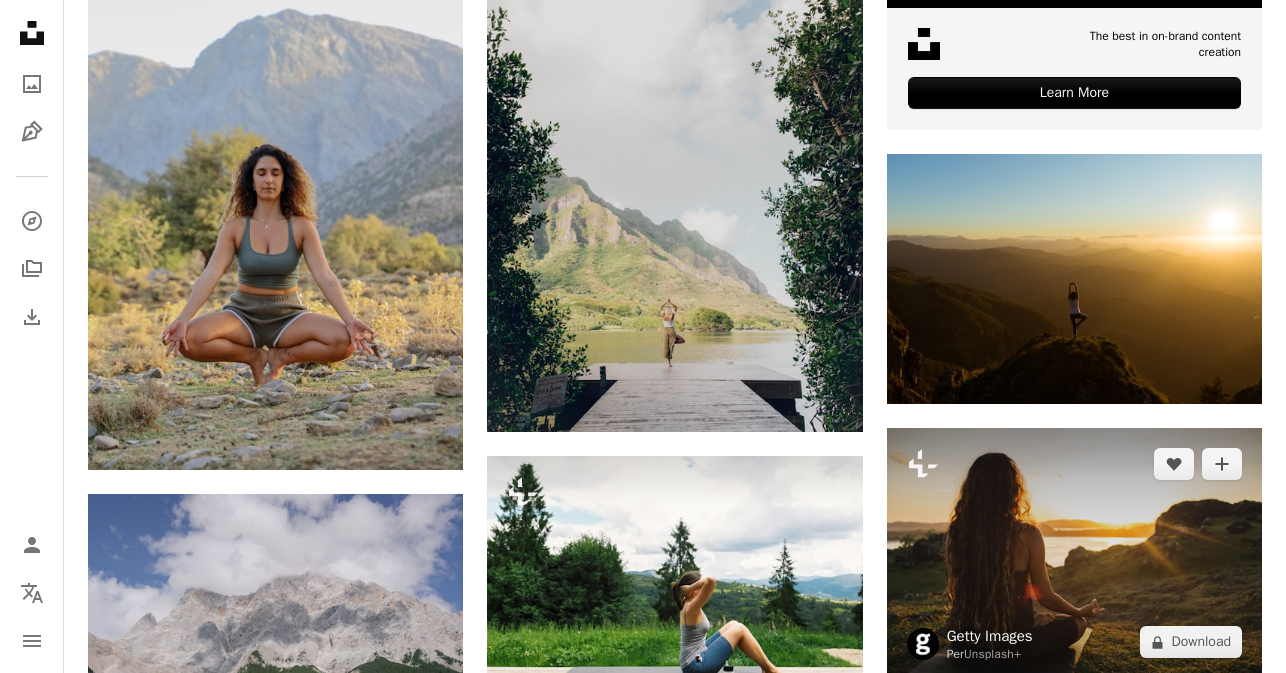 scroll, scrollTop: 865, scrollLeft: 0, axis: vertical 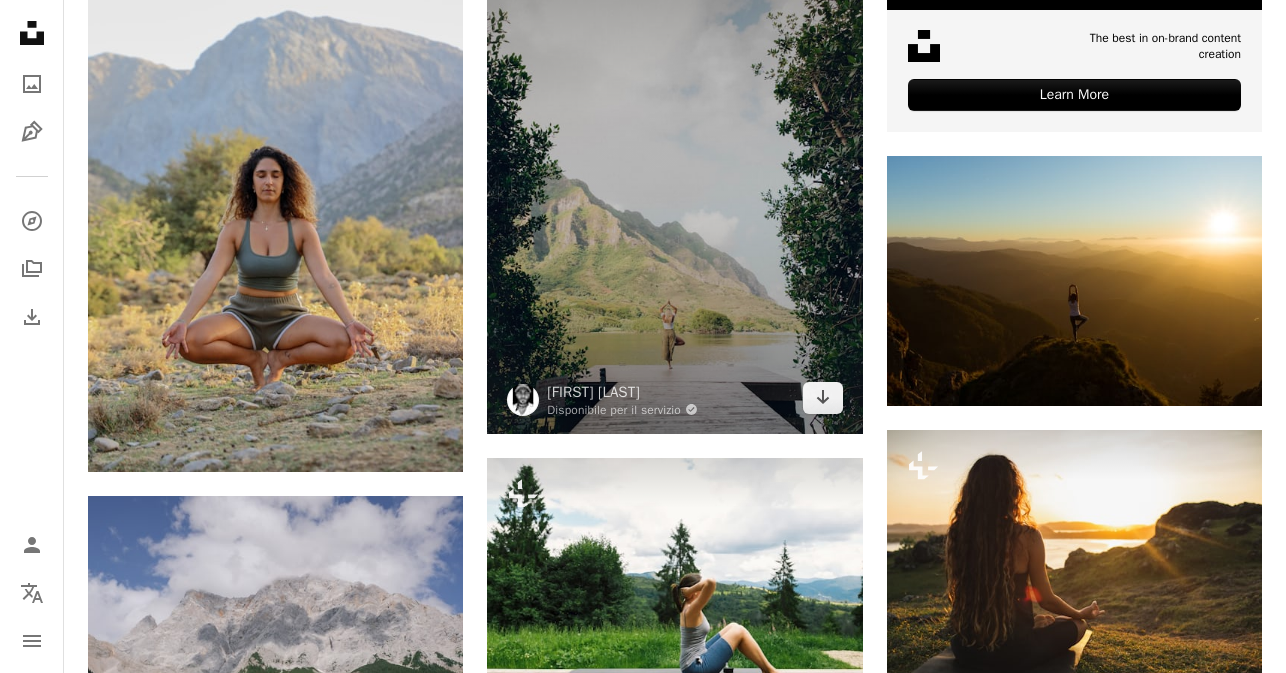click at bounding box center (674, 170) 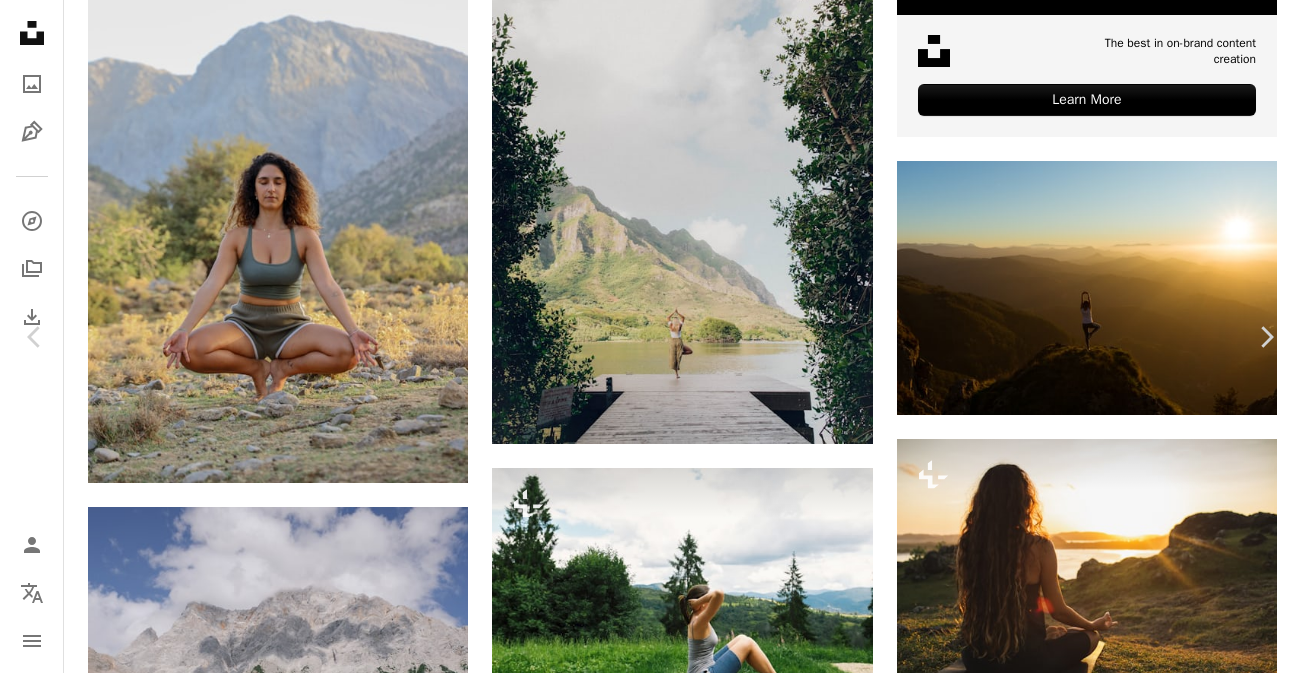 click on "Scarica gratuitamente" at bounding box center [1078, 3581] 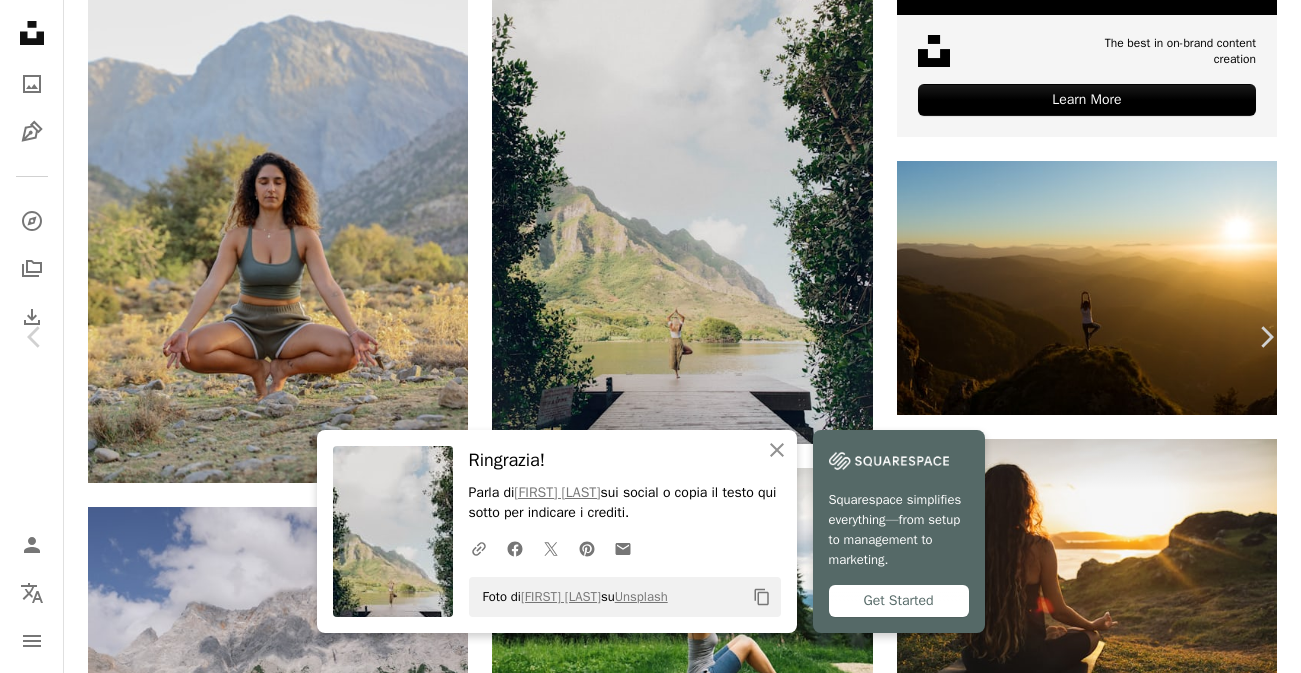 click on "An X shape" at bounding box center (20, 20) 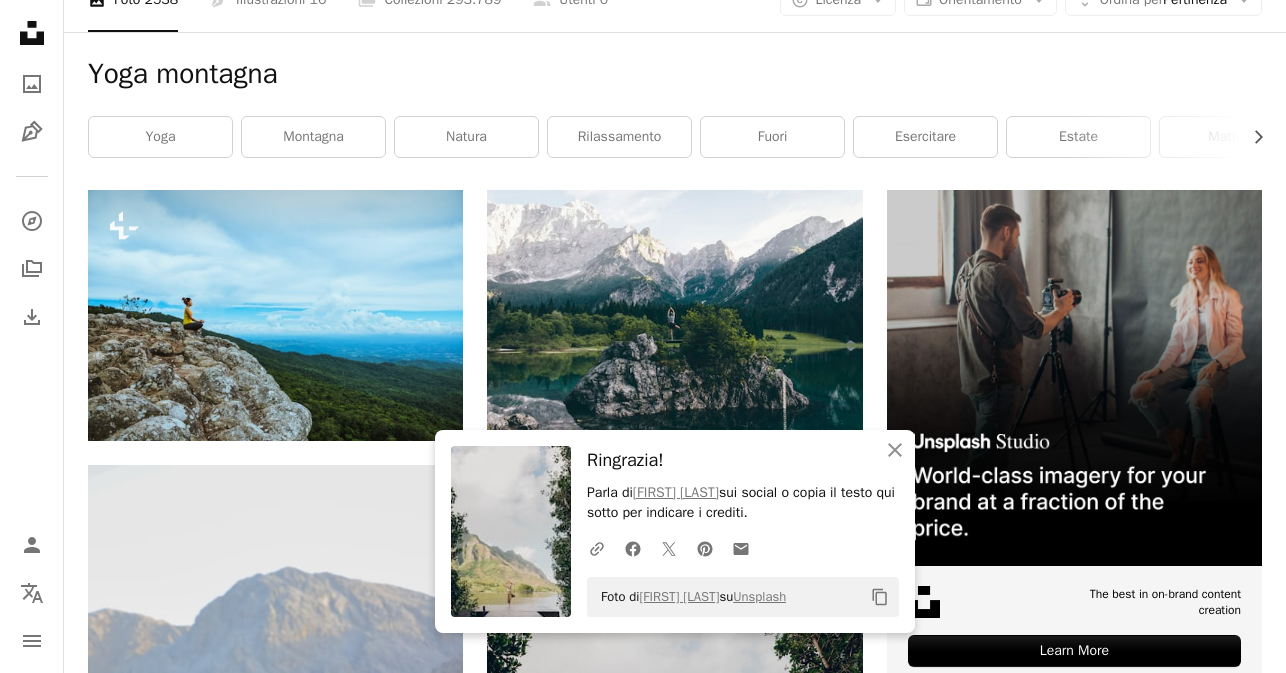 scroll, scrollTop: 0, scrollLeft: 0, axis: both 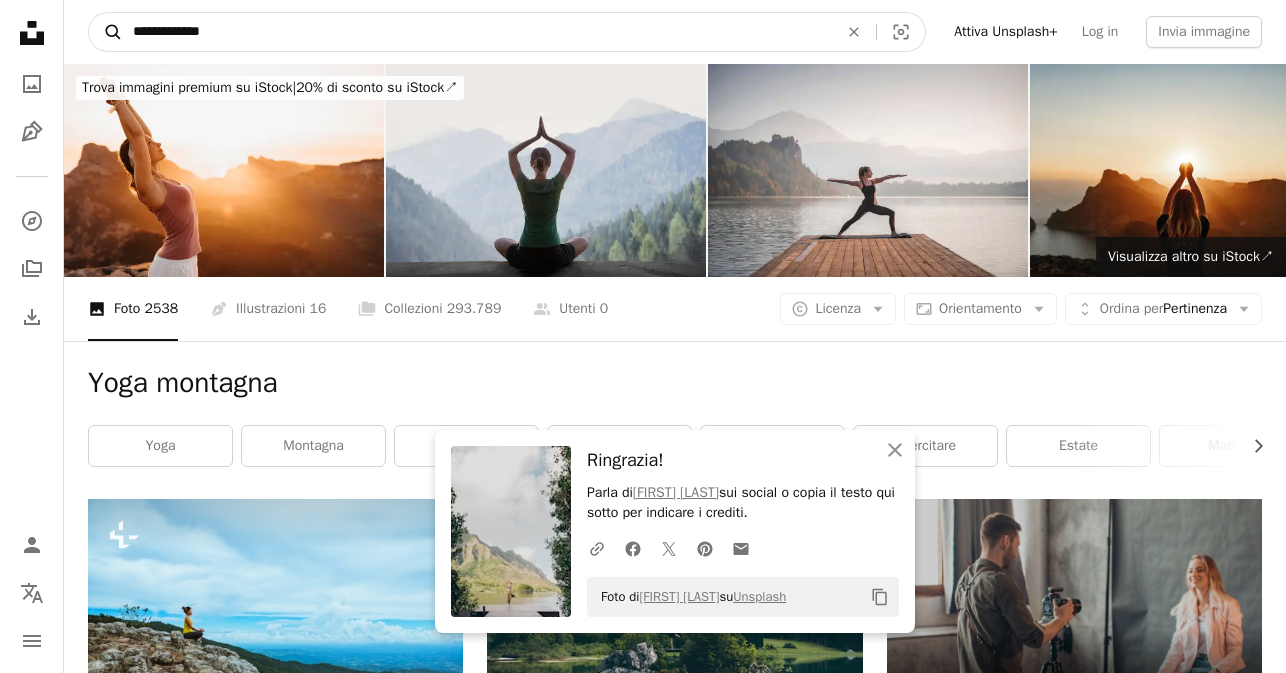 drag, startPoint x: 391, startPoint y: 21, endPoint x: 121, endPoint y: 39, distance: 270.59933 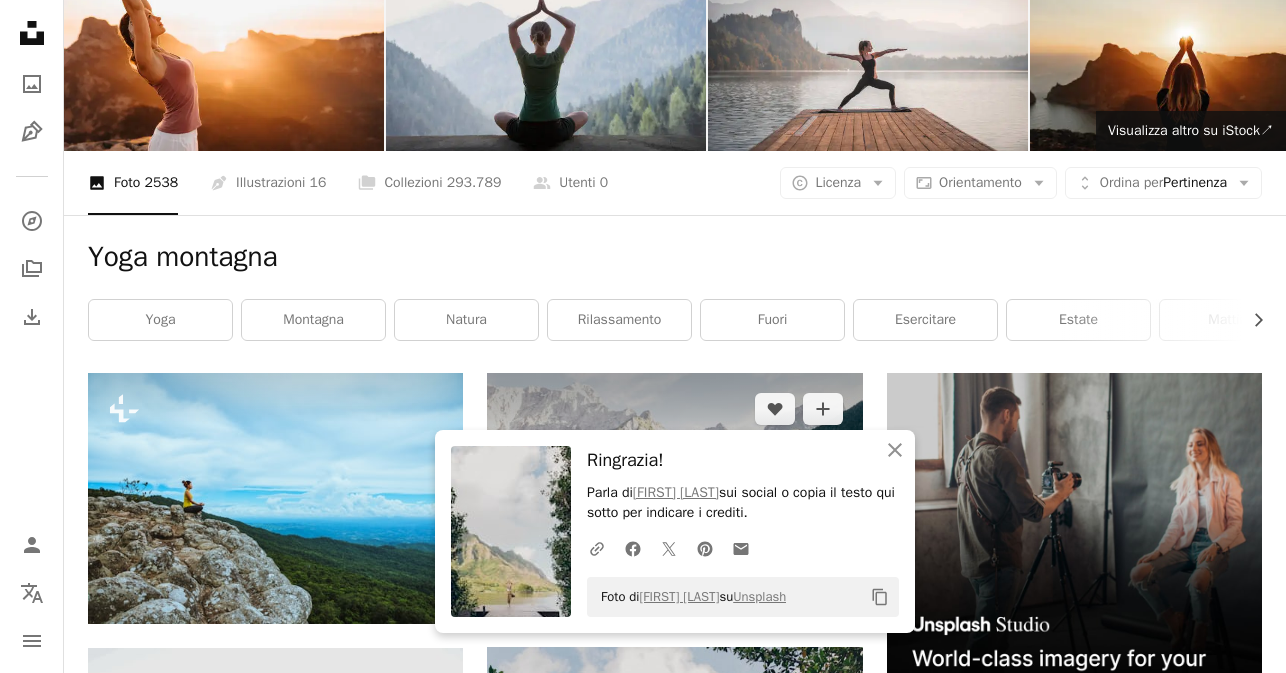 scroll, scrollTop: 143, scrollLeft: 0, axis: vertical 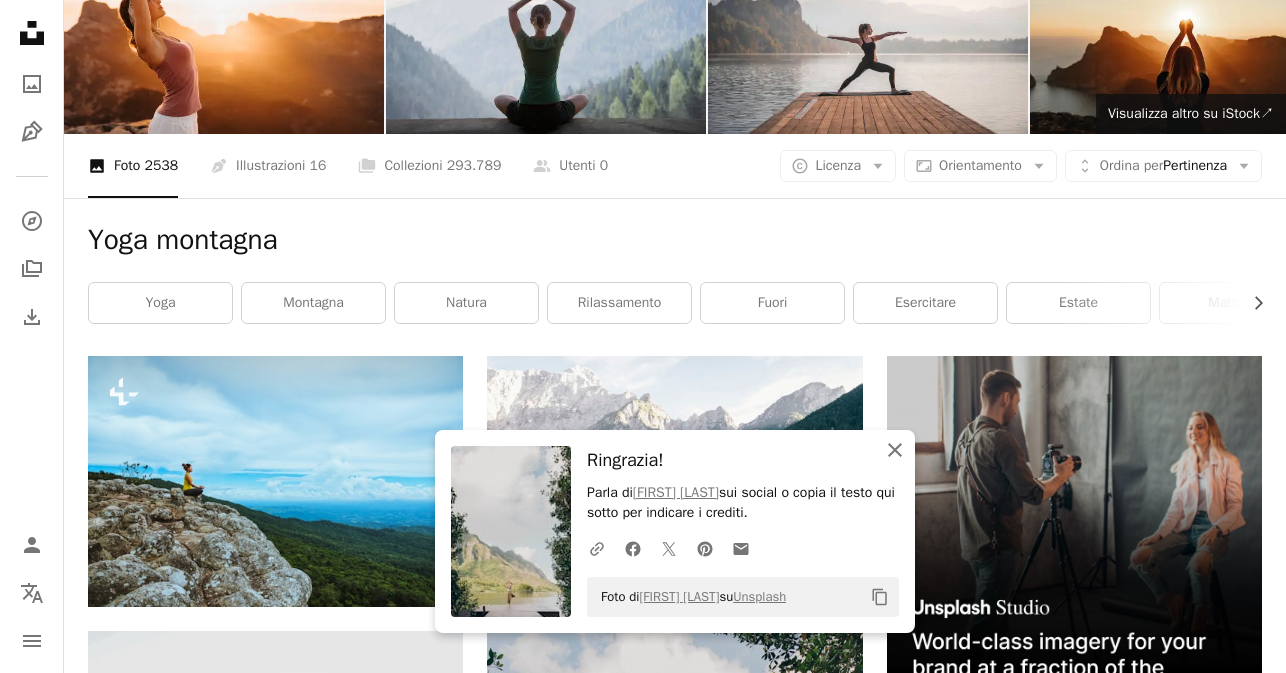click on "An X shape" 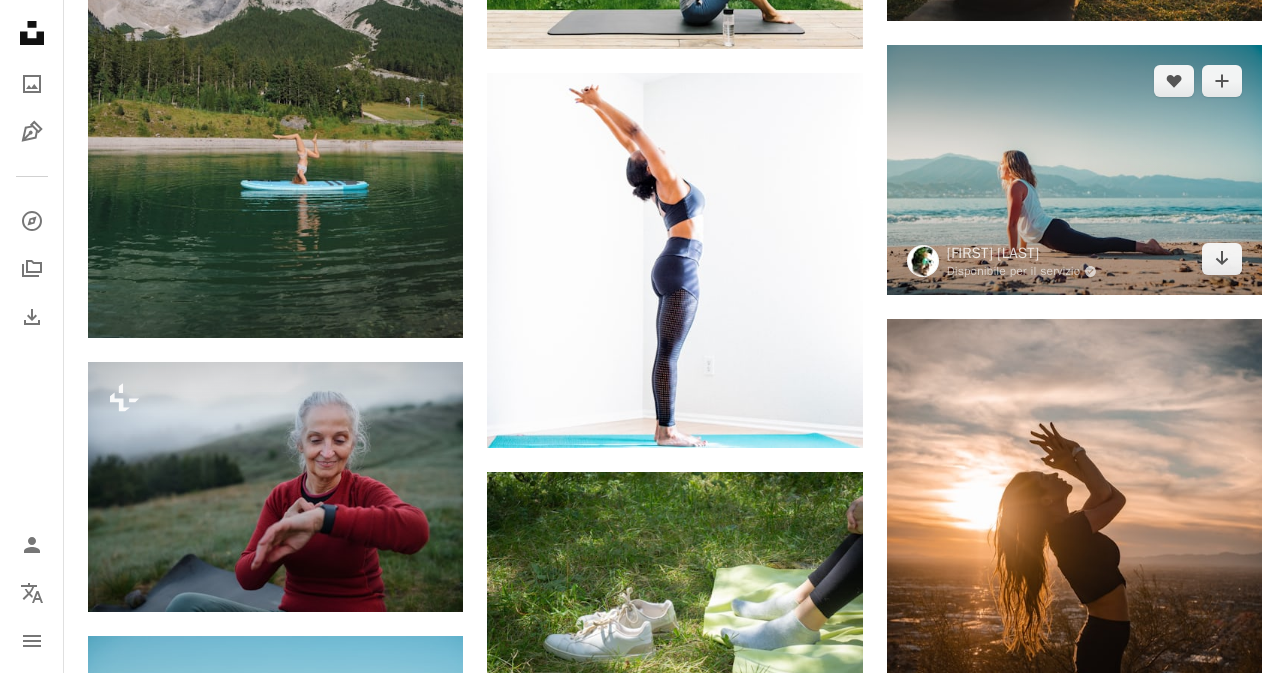 scroll, scrollTop: 1666, scrollLeft: 0, axis: vertical 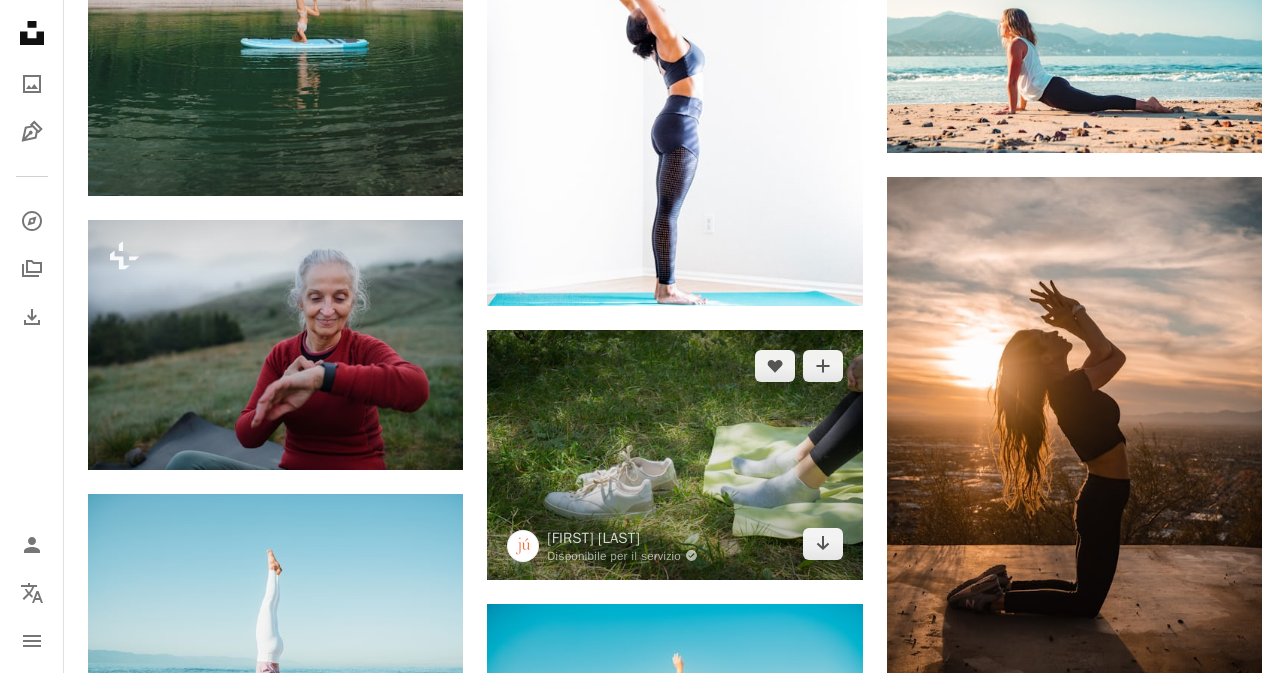 click at bounding box center [674, 455] 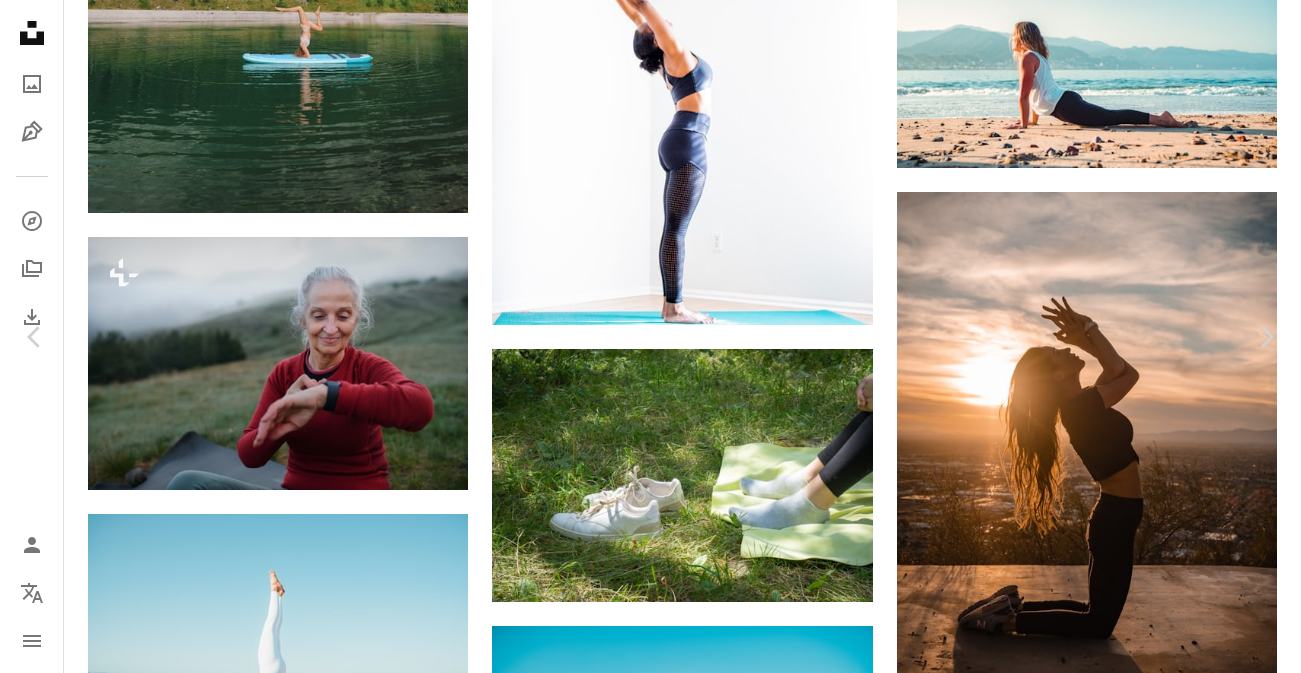 click on "Scarica gratuitamente" at bounding box center [1078, 5025] 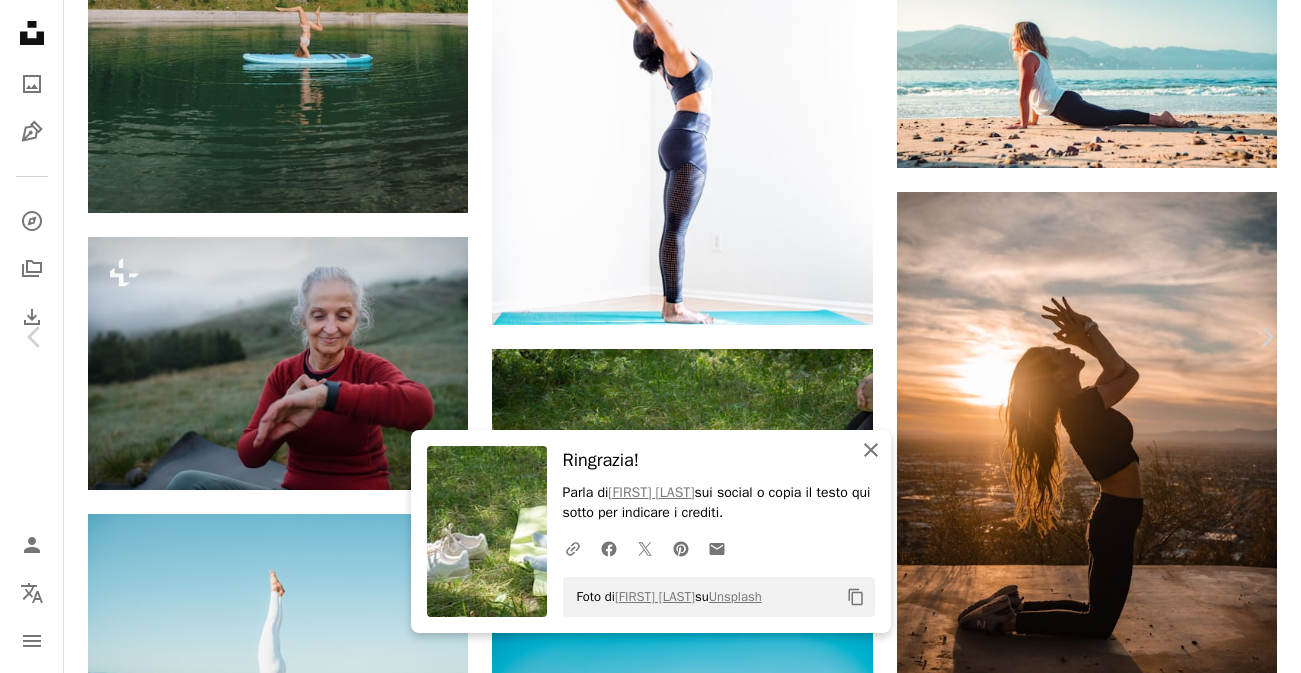 click on "An X shape" 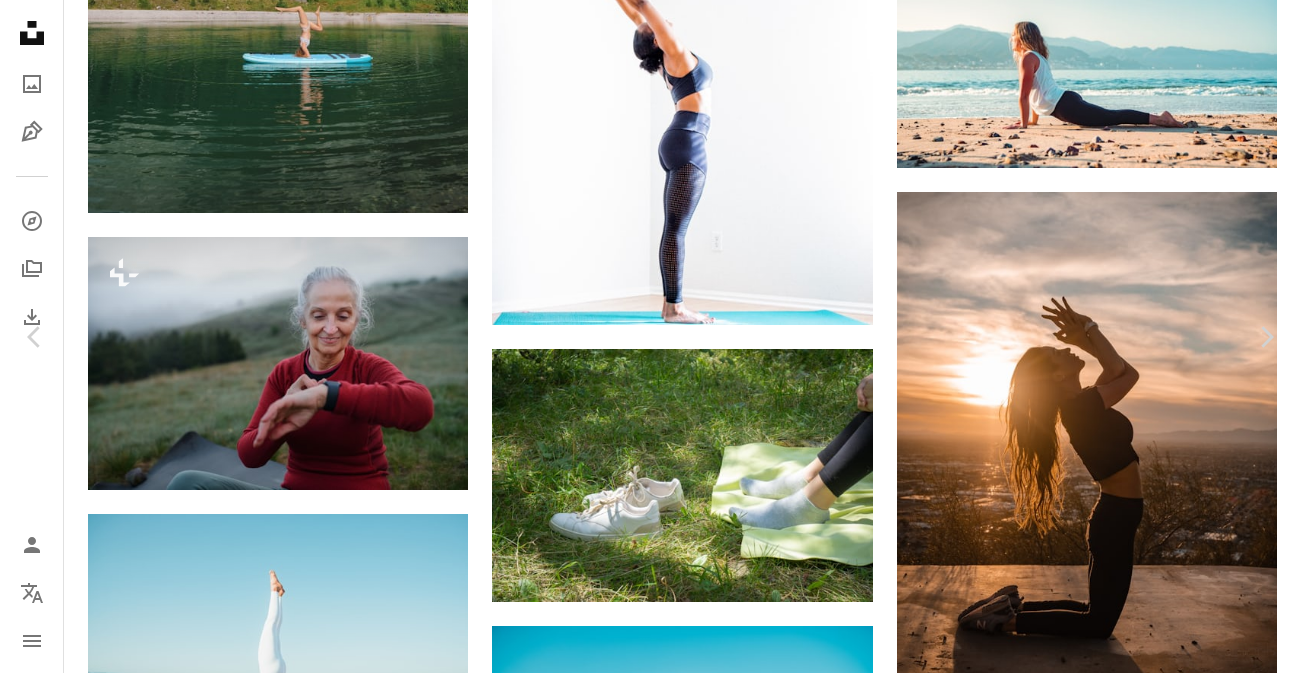 click on "An X shape" at bounding box center [20, 20] 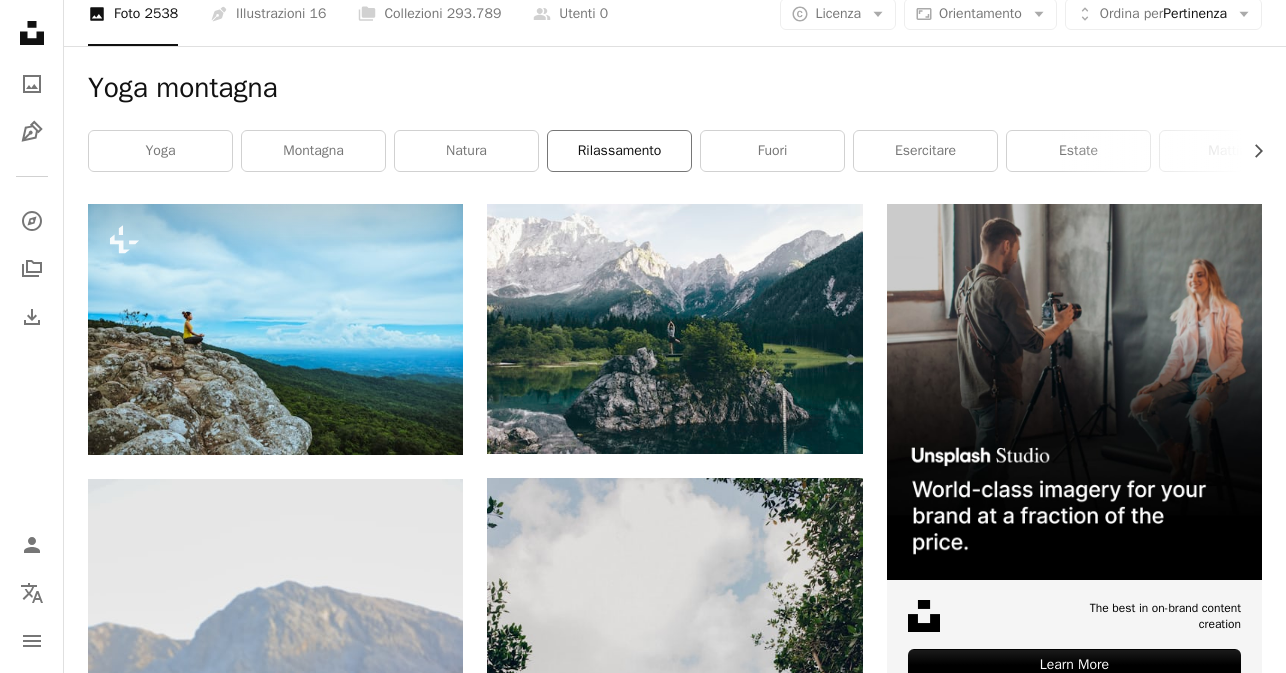 scroll, scrollTop: 0, scrollLeft: 0, axis: both 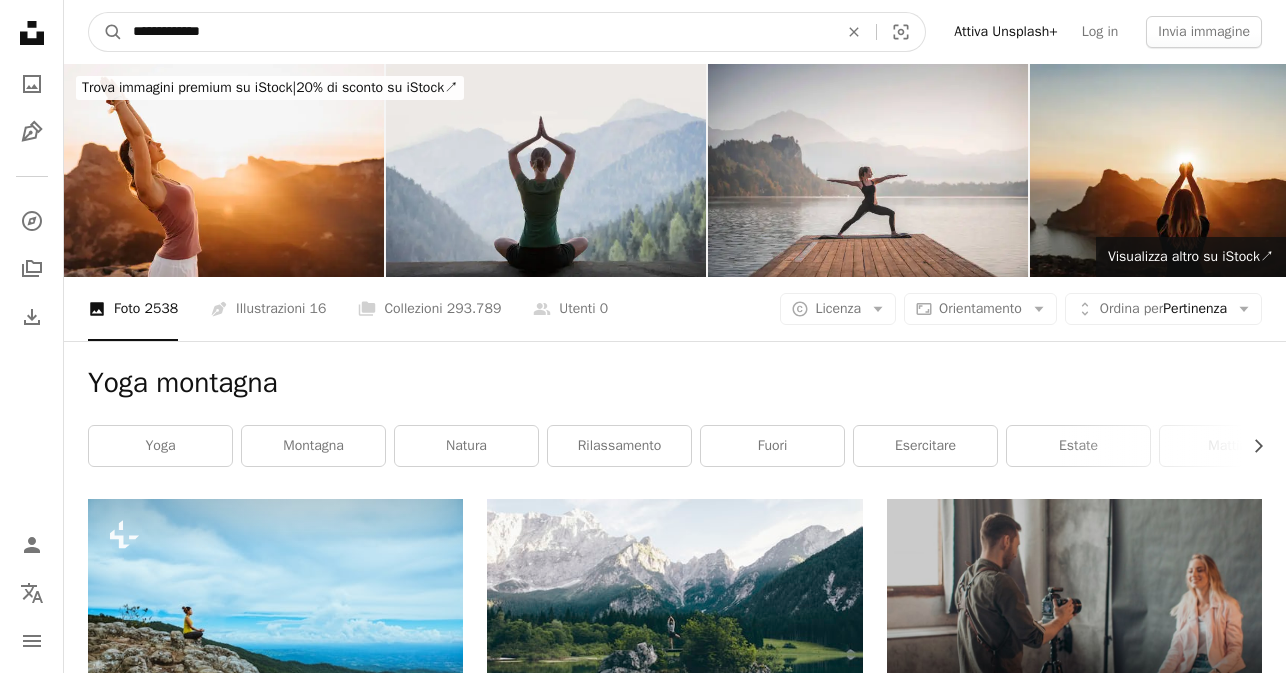 drag, startPoint x: 268, startPoint y: 36, endPoint x: 54, endPoint y: 42, distance: 214.08409 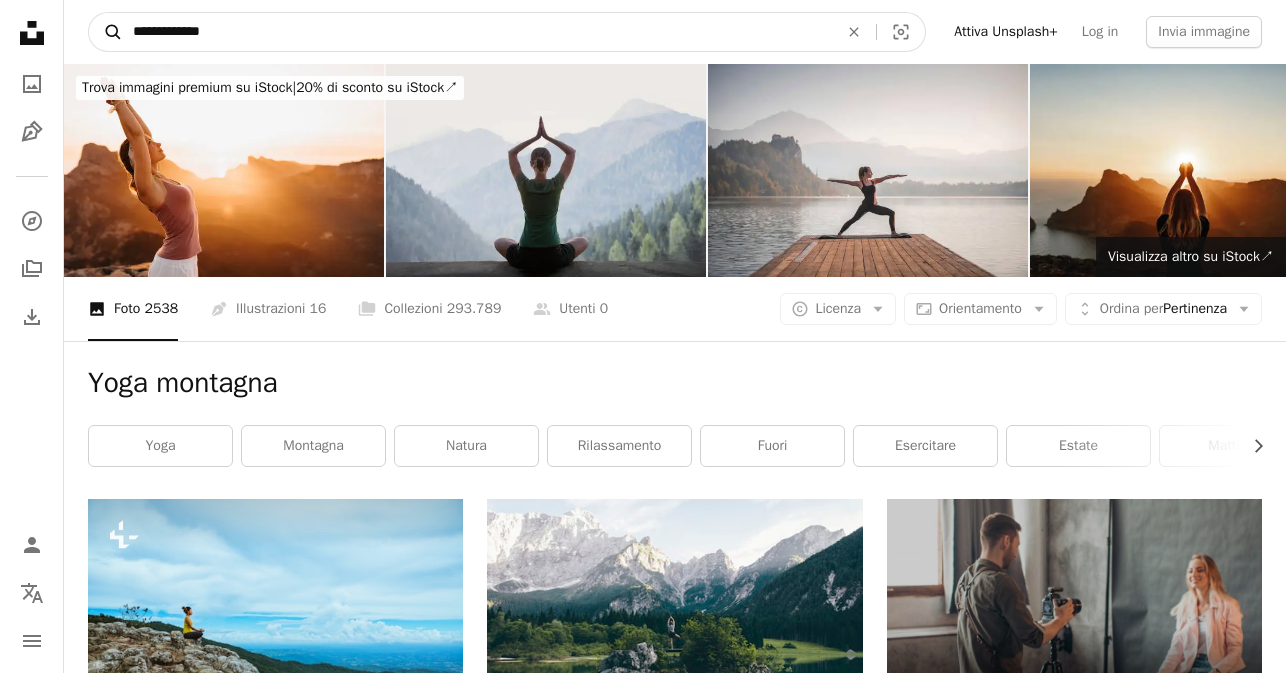 drag, startPoint x: 251, startPoint y: 32, endPoint x: 113, endPoint y: 21, distance: 138.43771 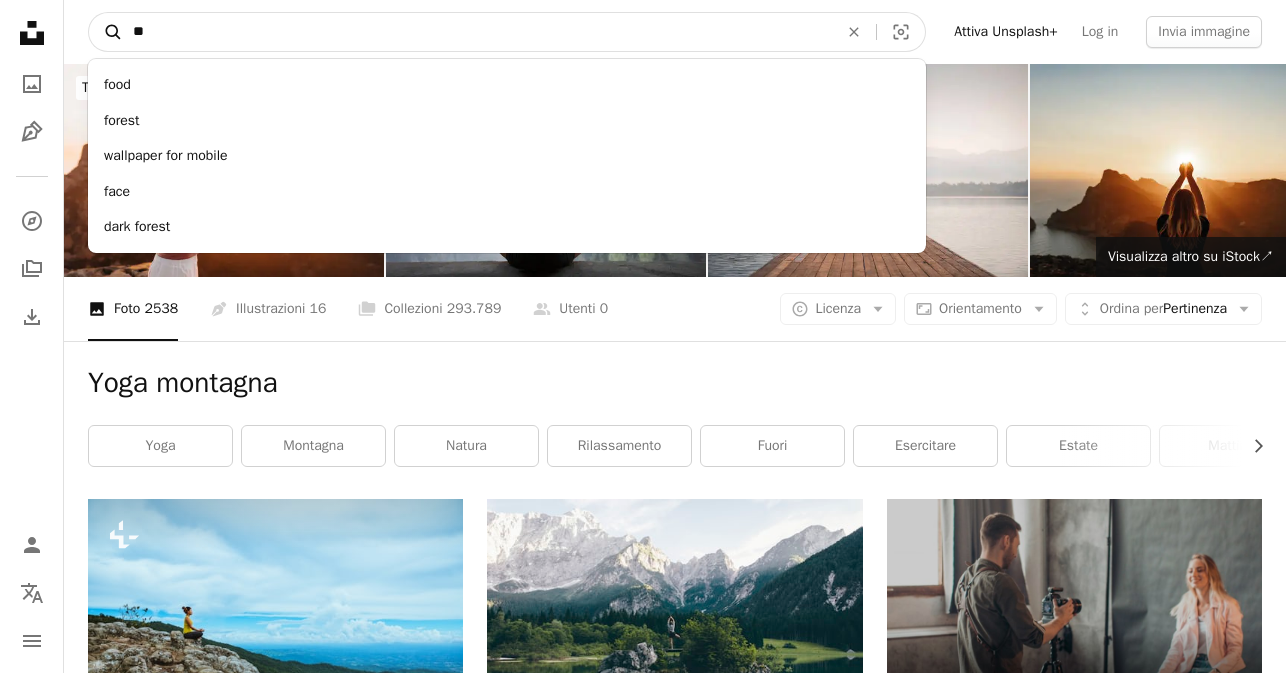 type on "*" 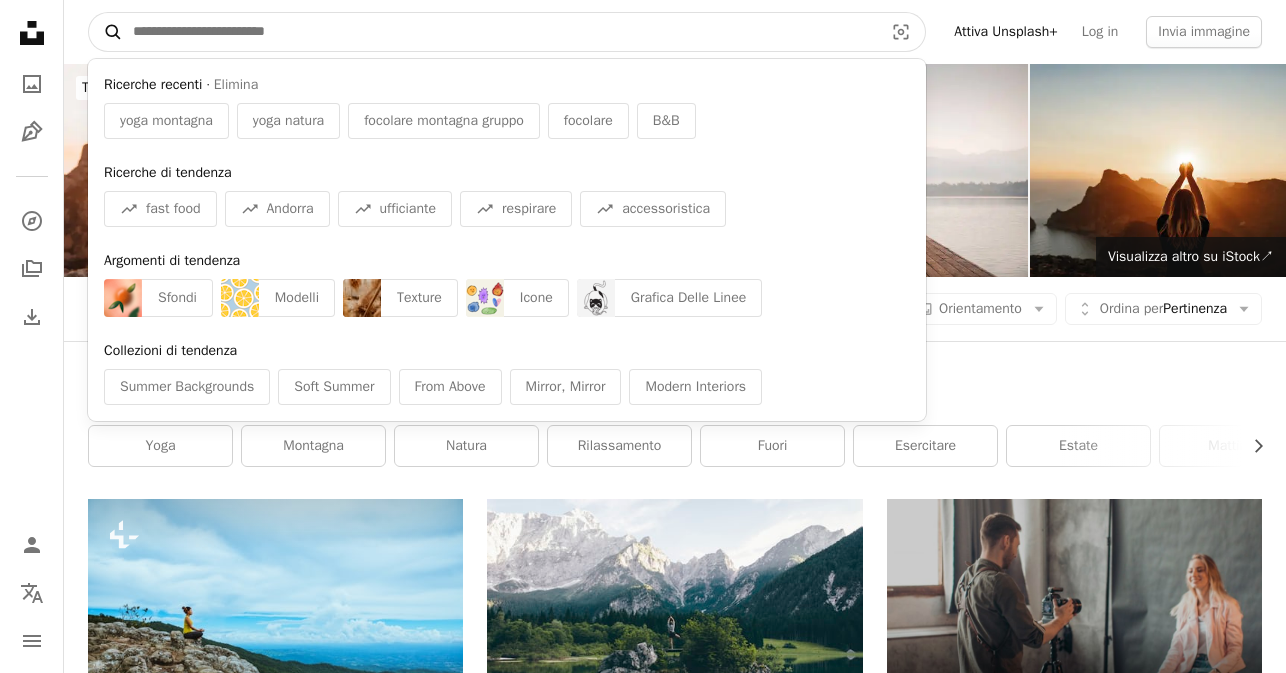 type on "*" 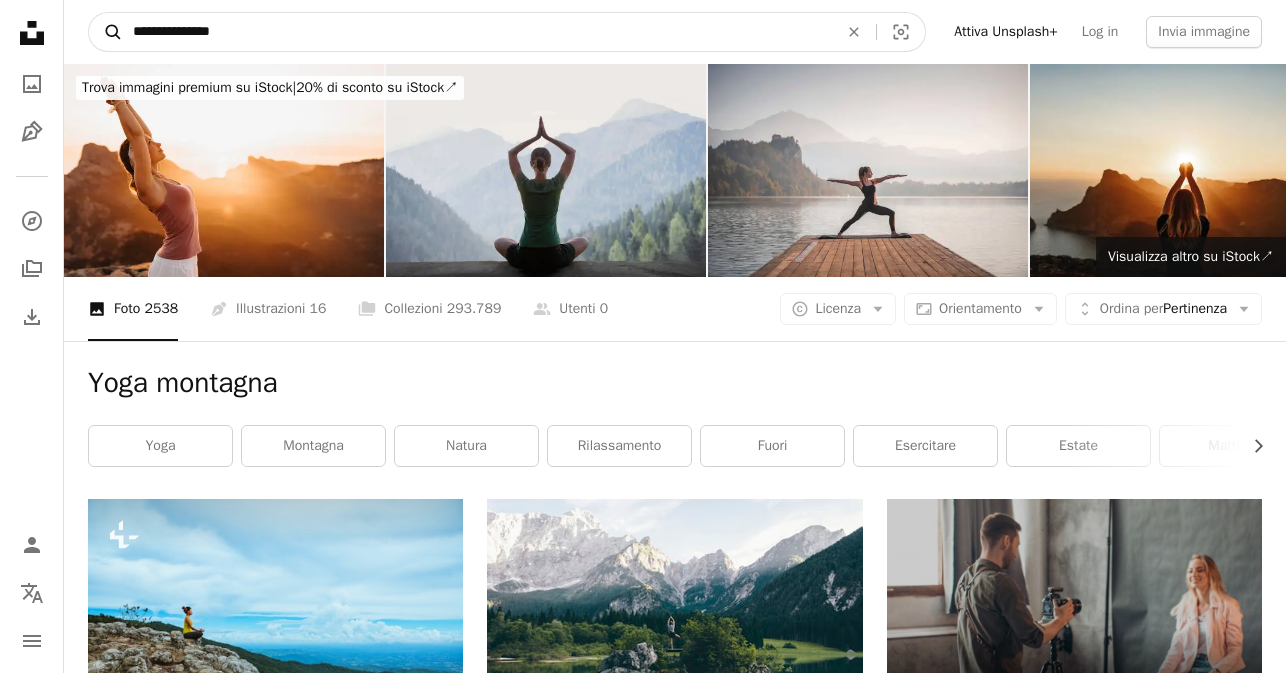 type on "**********" 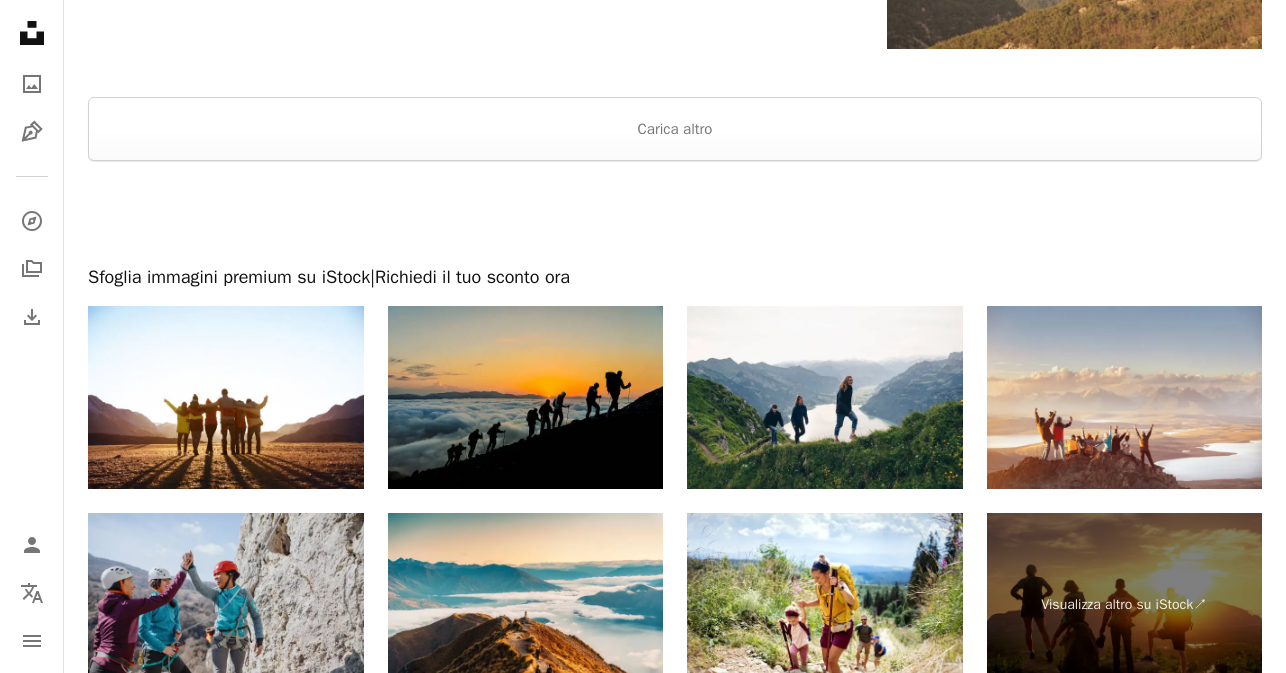 scroll, scrollTop: 3815, scrollLeft: 0, axis: vertical 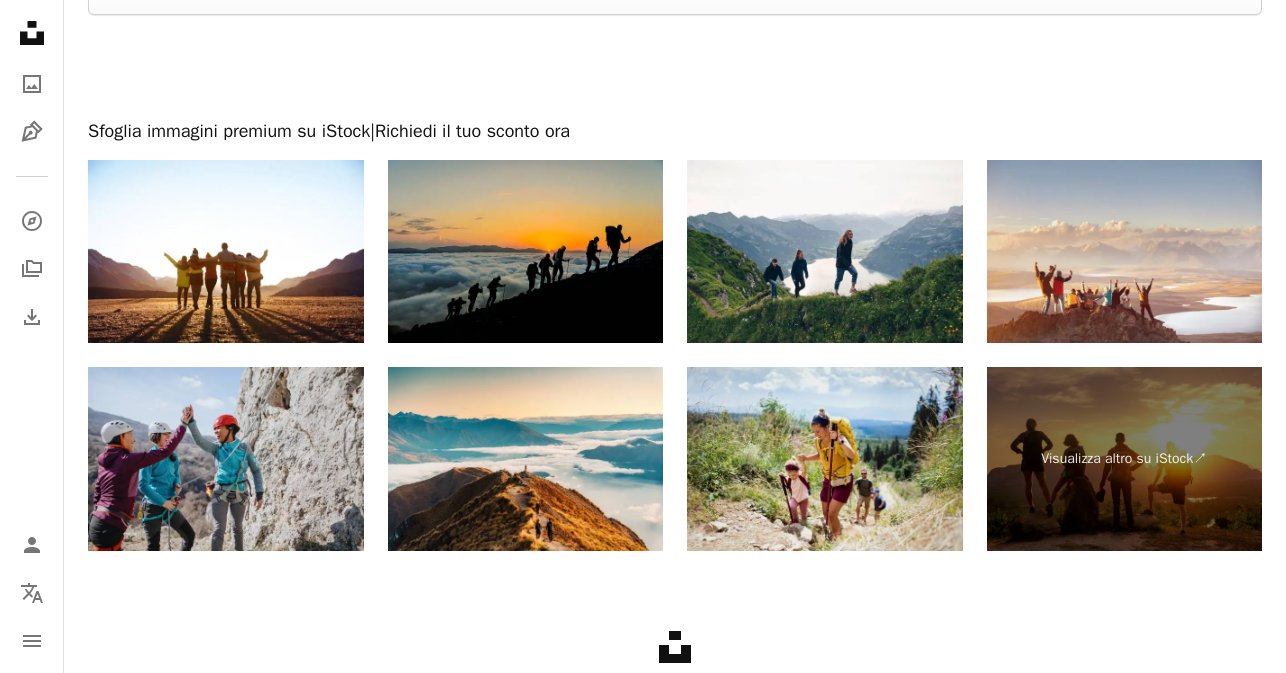 click at bounding box center [825, 459] 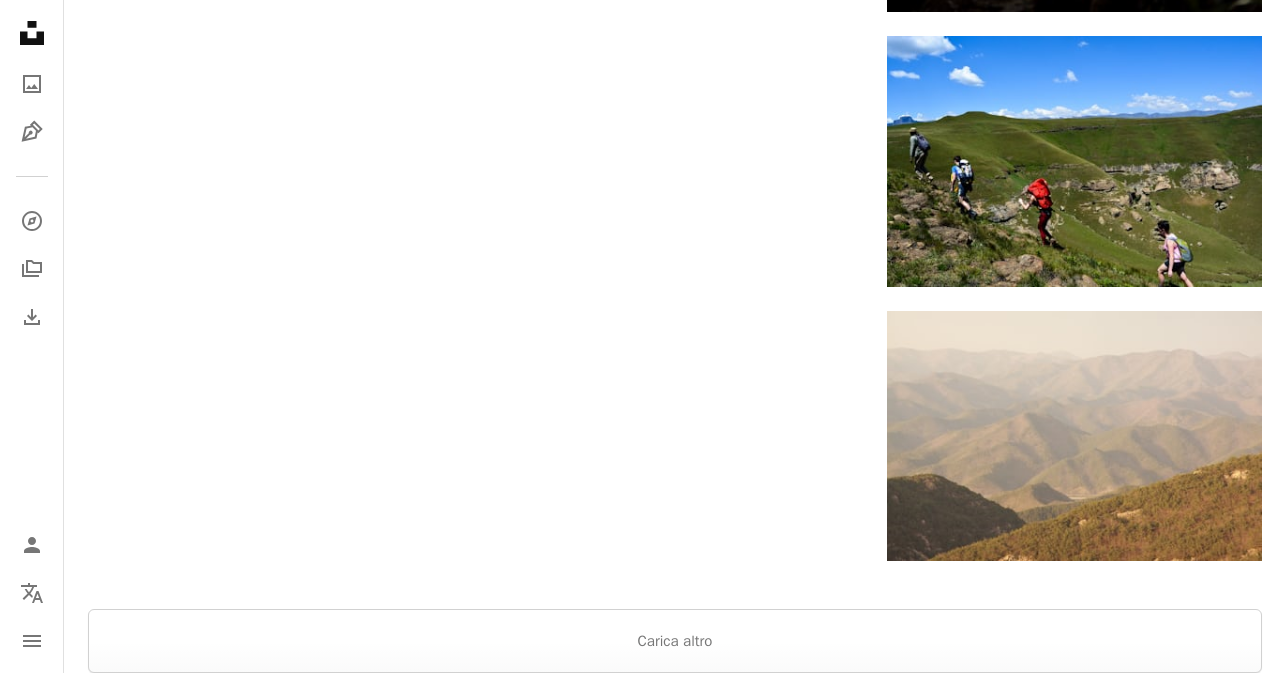 scroll, scrollTop: 3172, scrollLeft: 0, axis: vertical 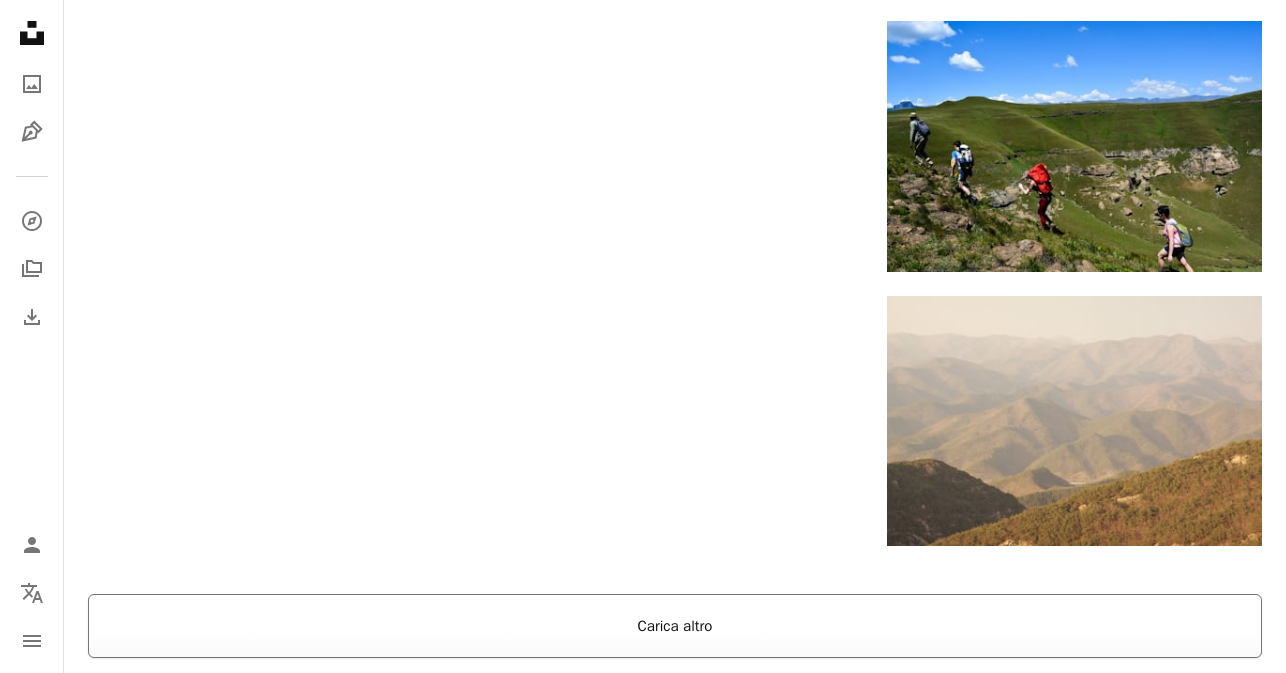 click on "Carica altro" at bounding box center (675, 626) 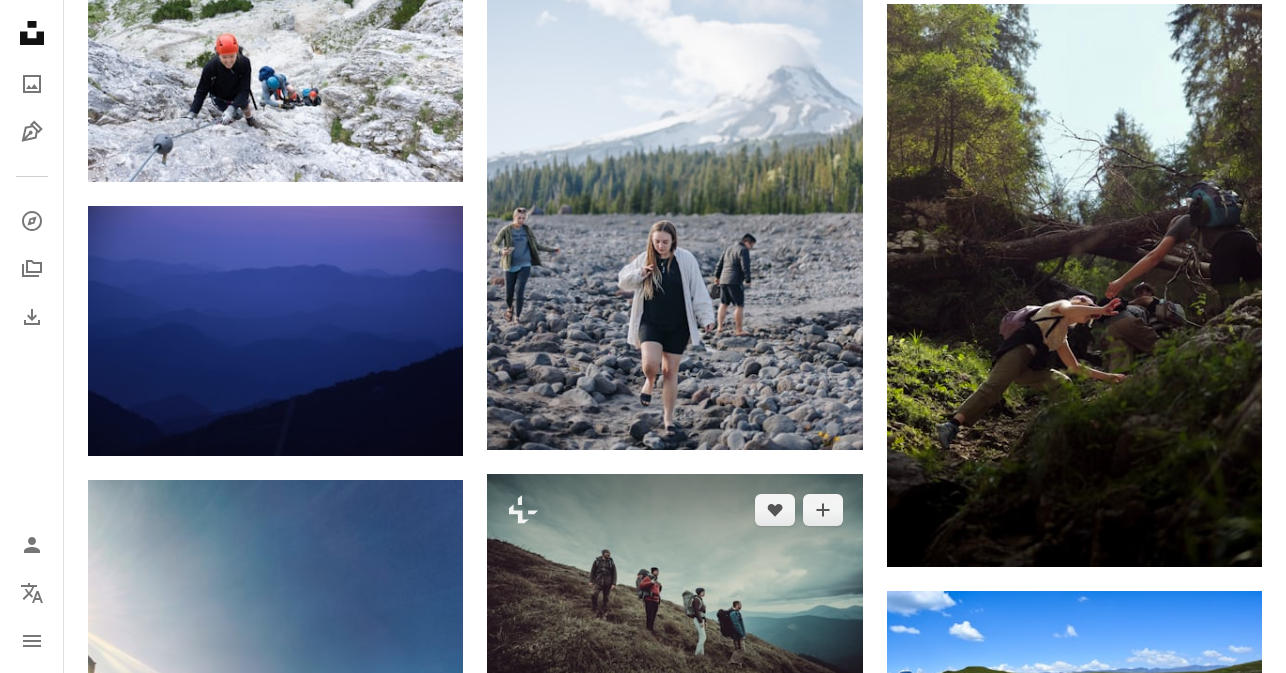 scroll, scrollTop: 2672, scrollLeft: 0, axis: vertical 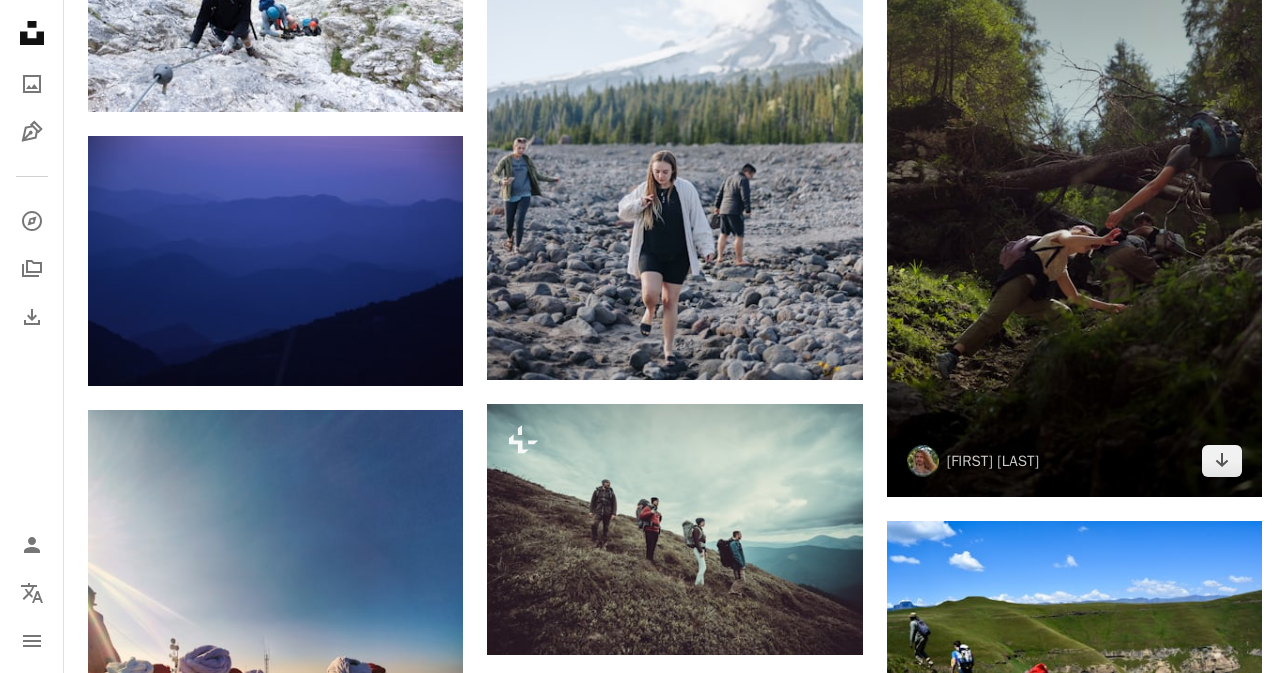 click at bounding box center (1074, 215) 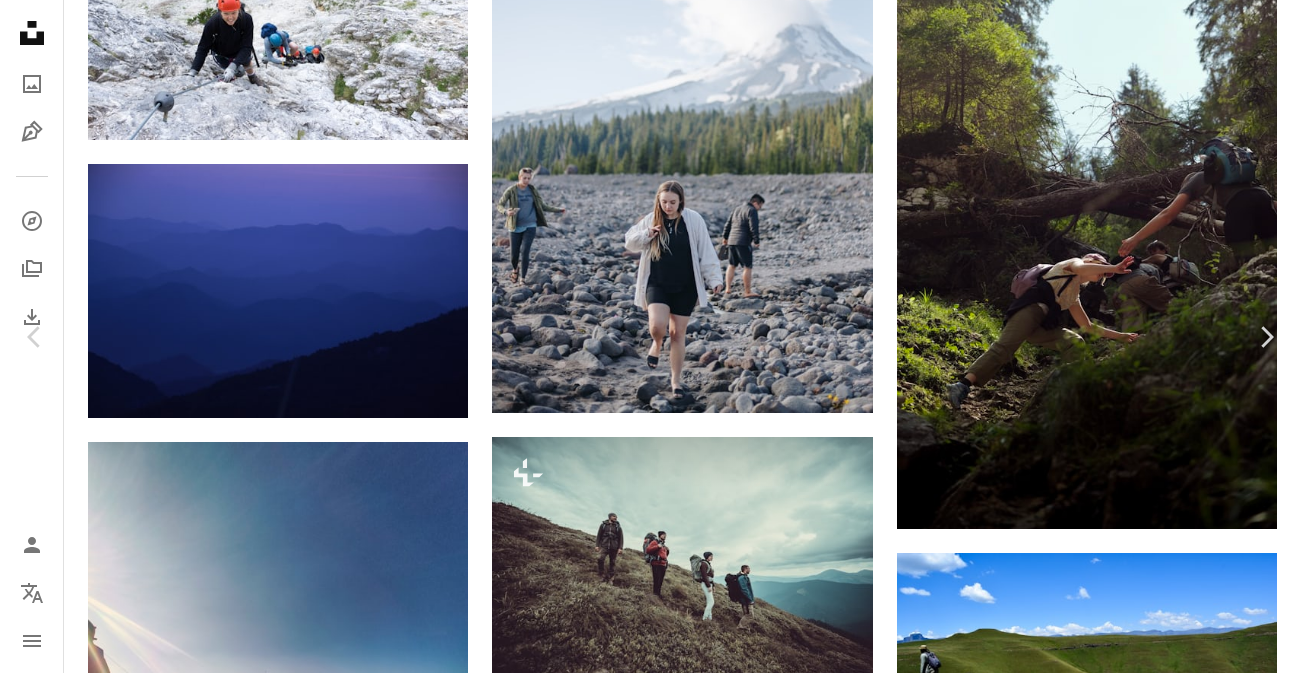 click on "Scarica gratuitamente" at bounding box center [1078, 11044] 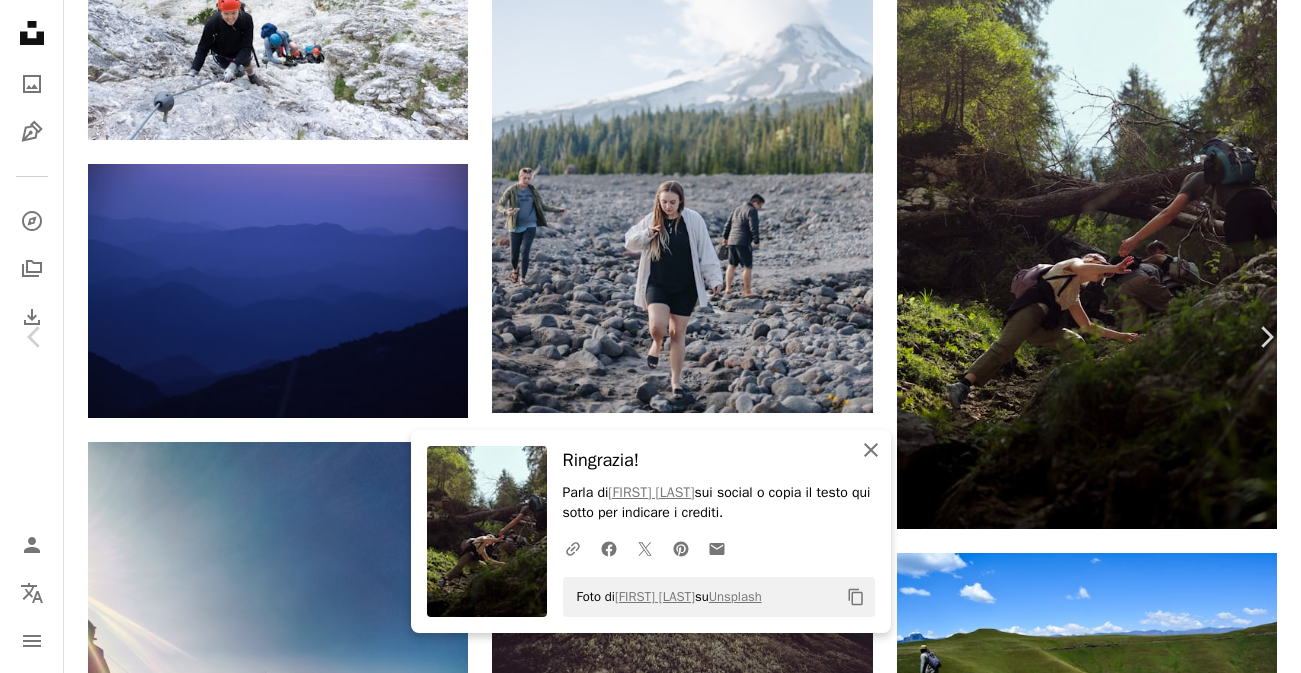 click 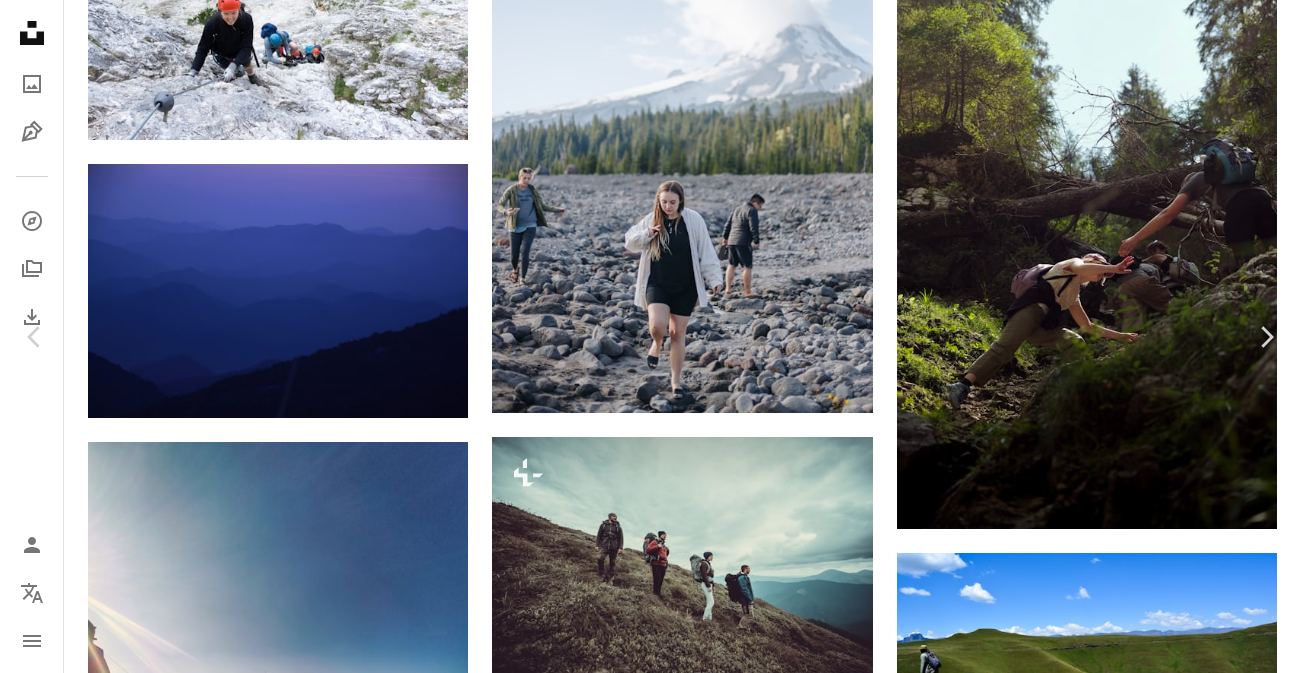 click on "An X shape" at bounding box center (20, 20) 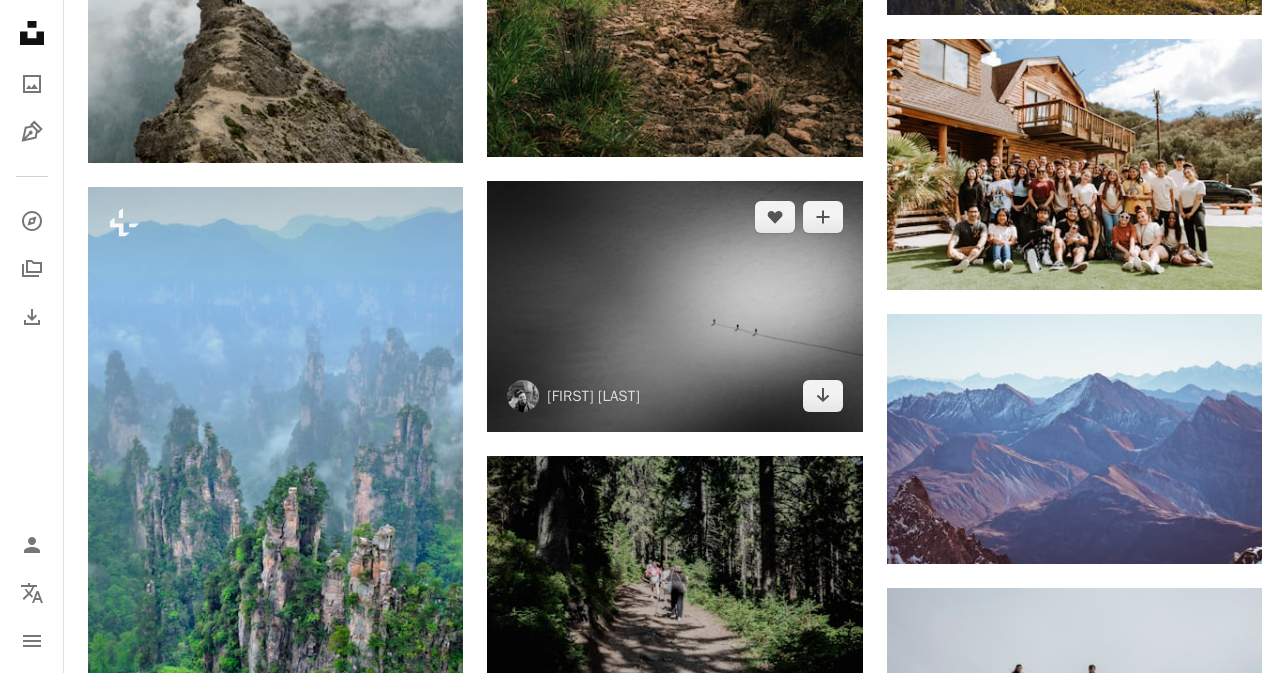 scroll, scrollTop: 1884, scrollLeft: 0, axis: vertical 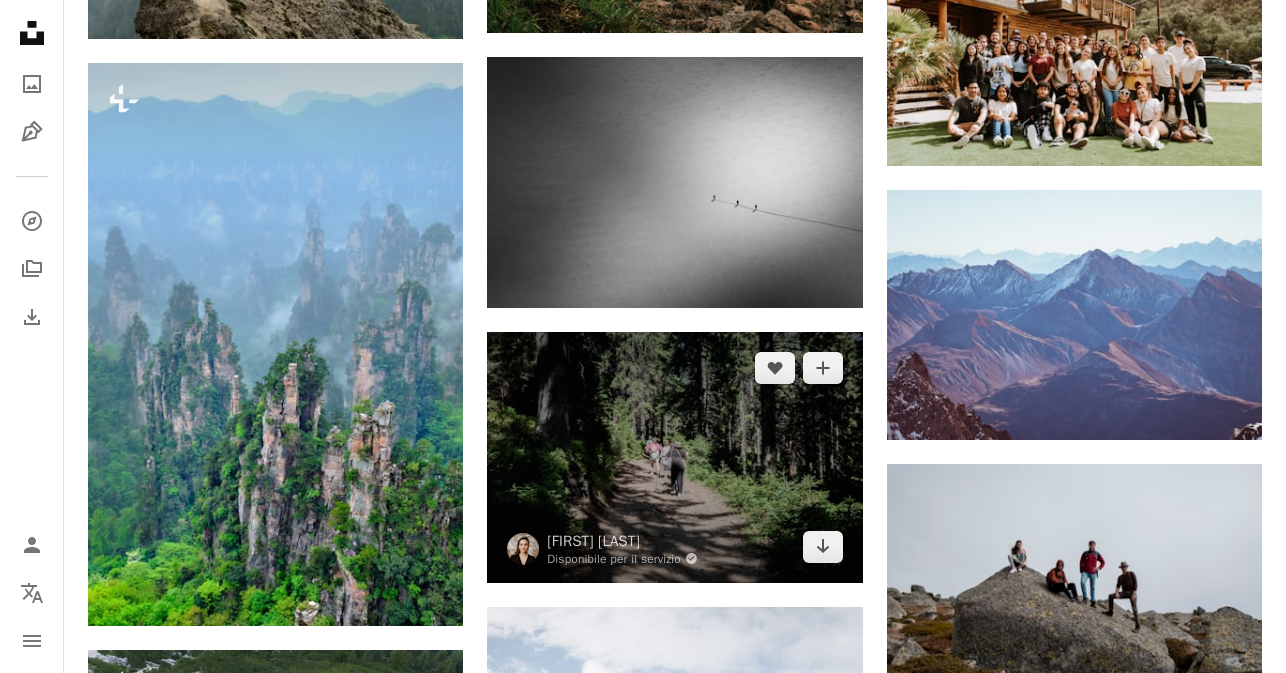 click at bounding box center (674, 457) 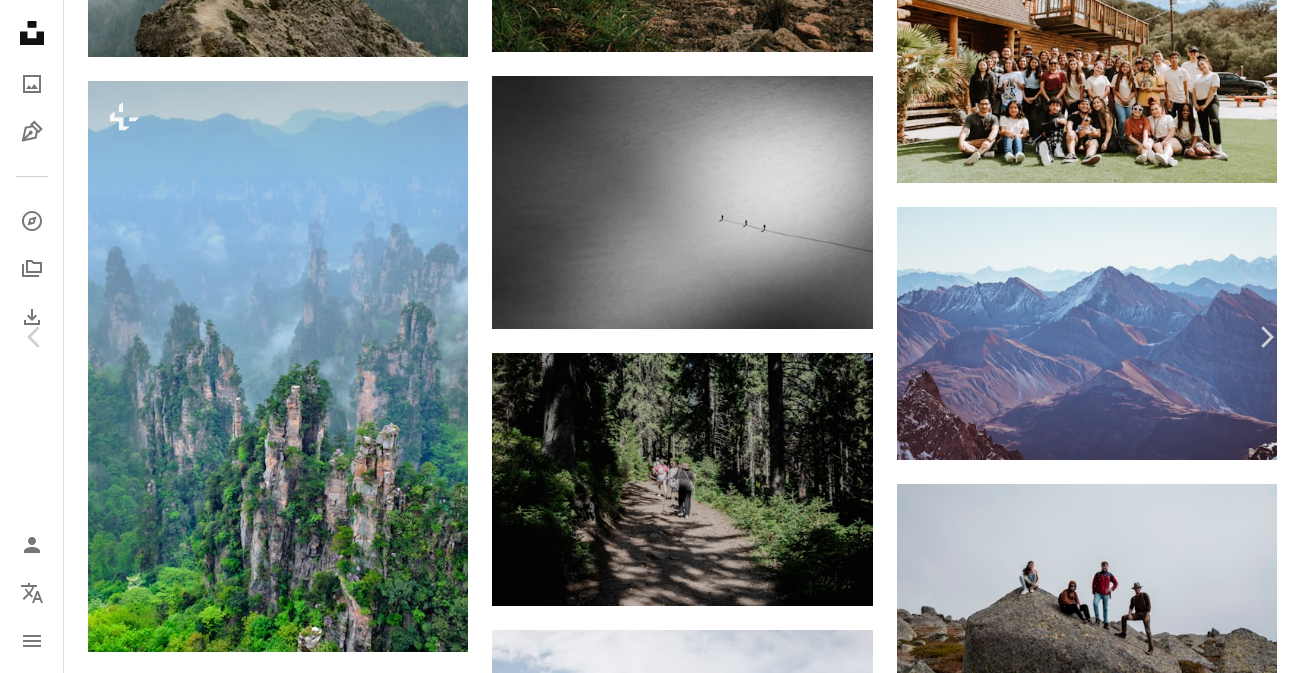 click on "An X shape" at bounding box center [20, 20] 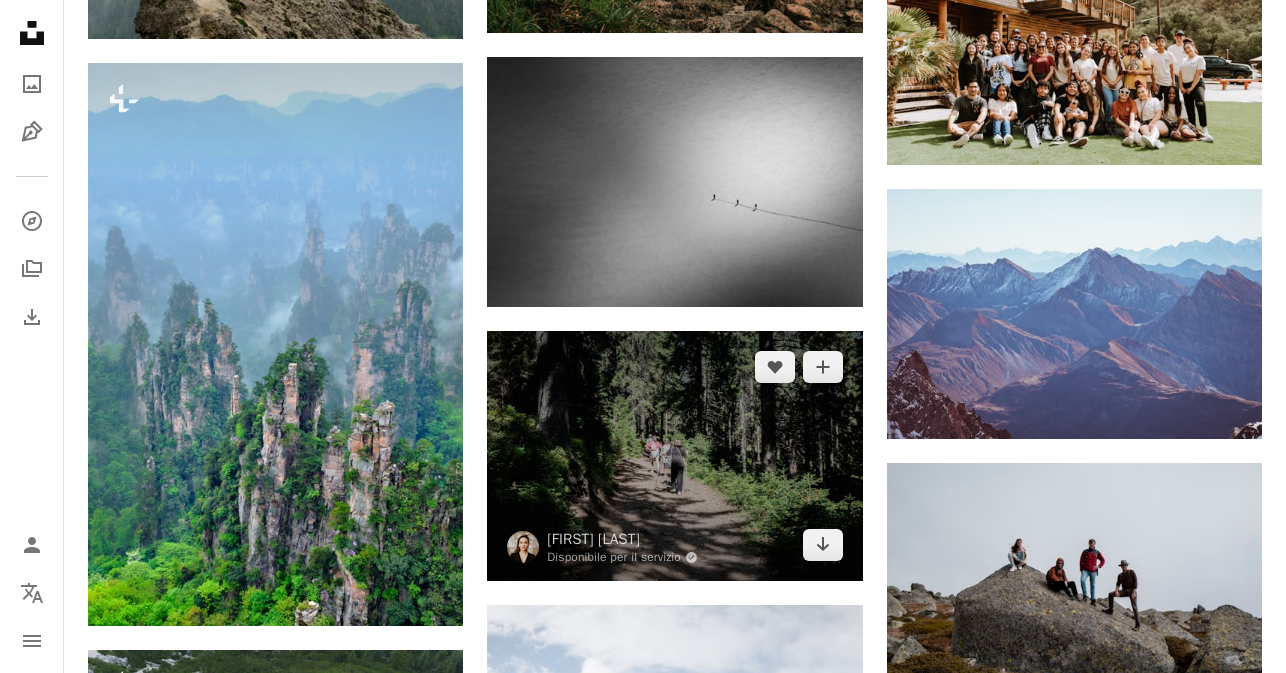 click at bounding box center (674, 456) 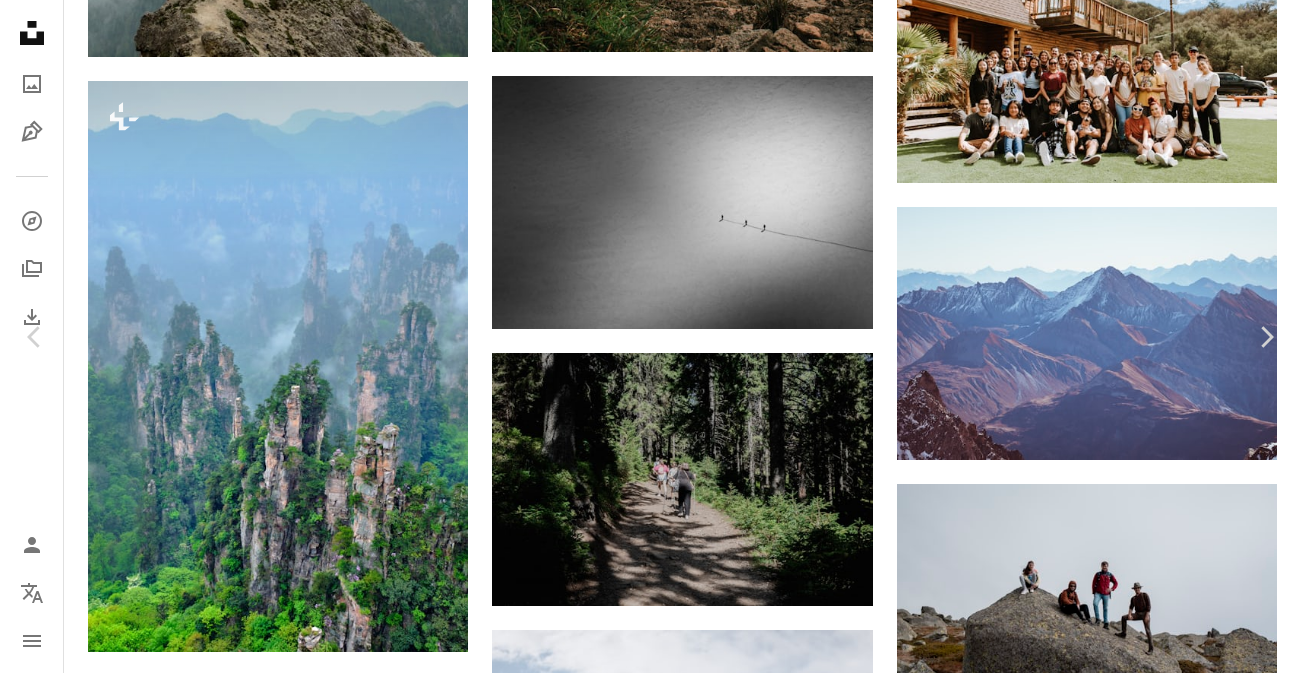 click on "Scarica gratuitamente" at bounding box center [1078, 11832] 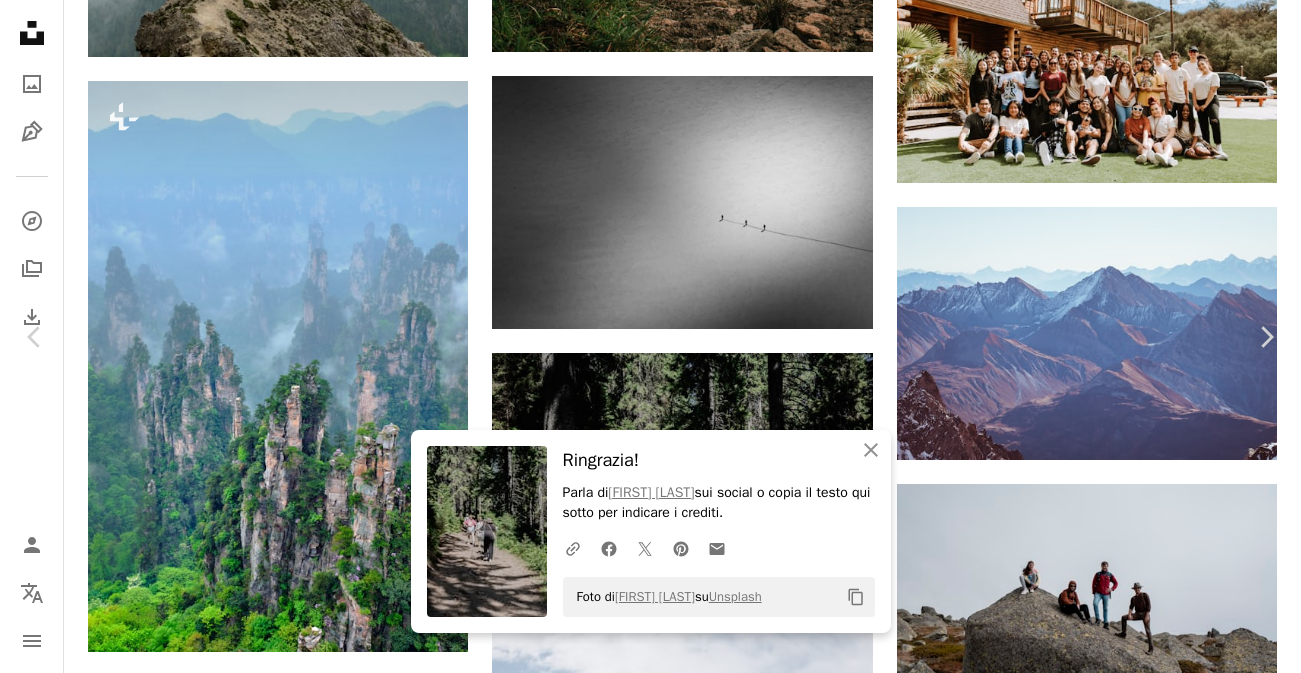 click on "An X shape" at bounding box center (20, 20) 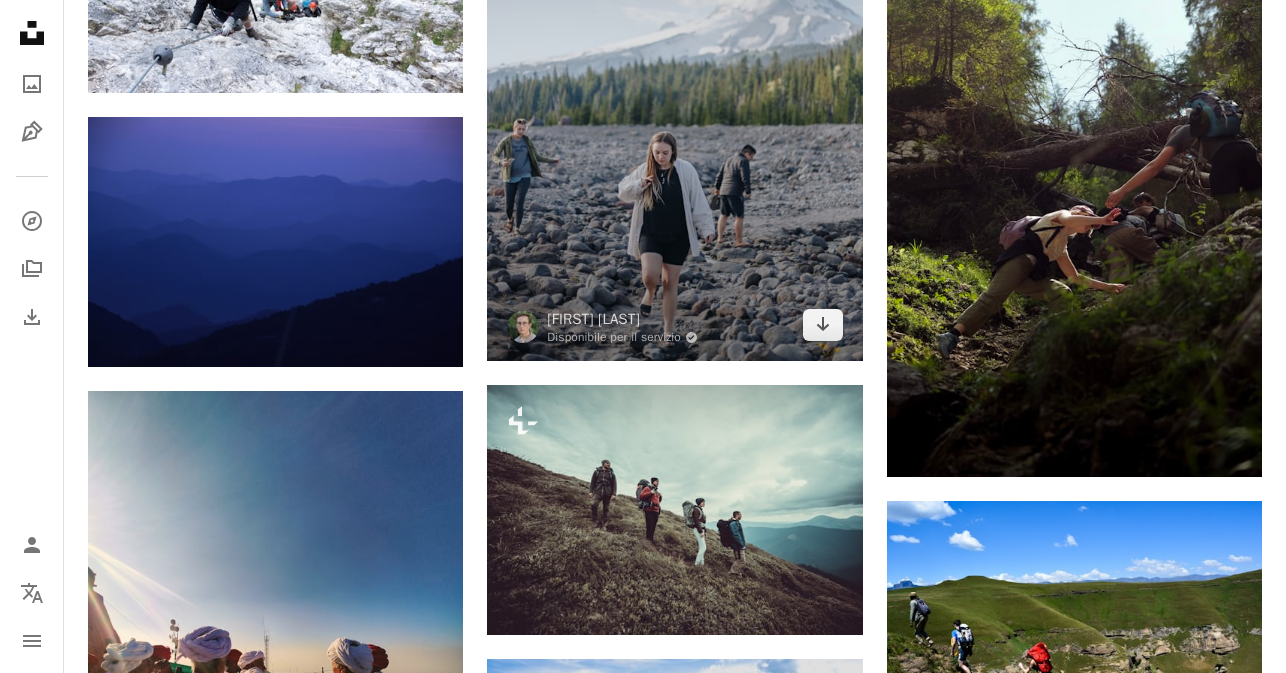 scroll, scrollTop: 2766, scrollLeft: 0, axis: vertical 